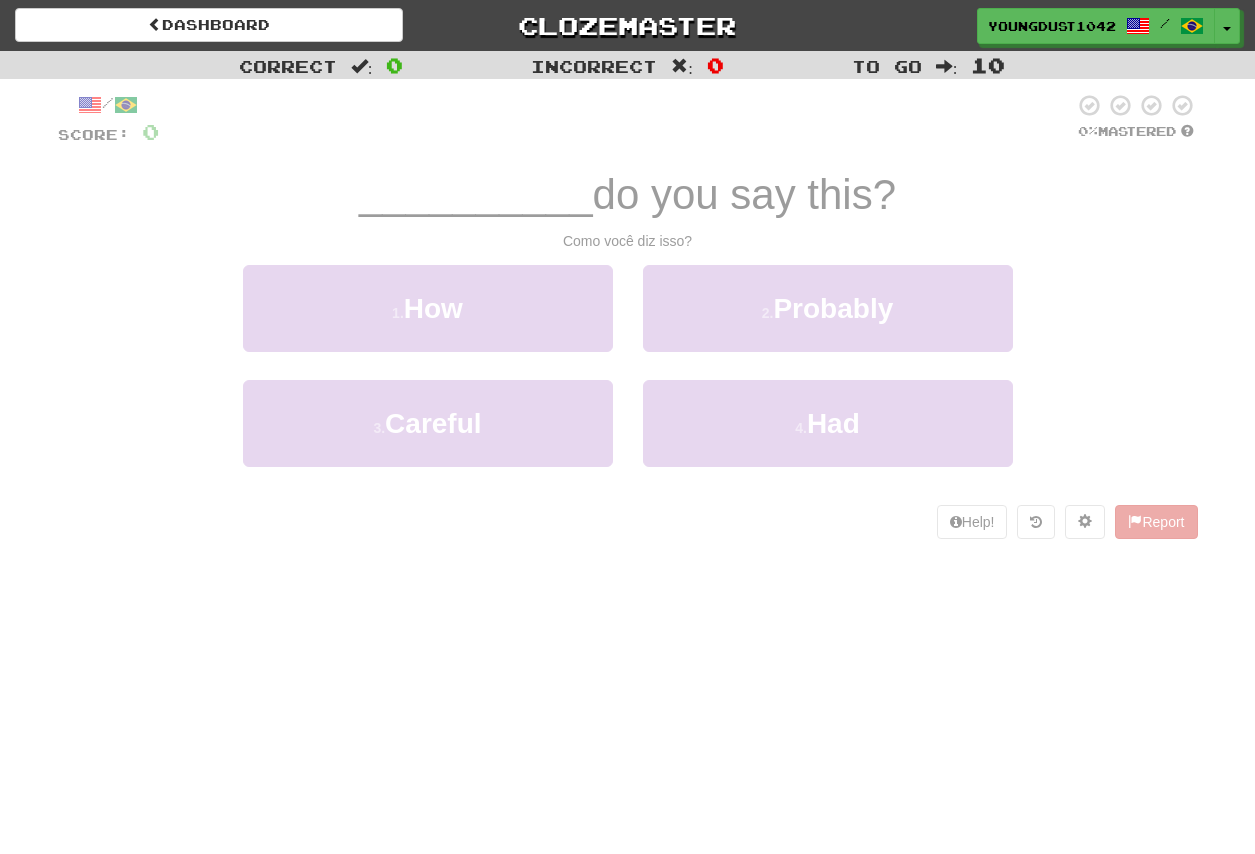 scroll, scrollTop: 0, scrollLeft: 0, axis: both 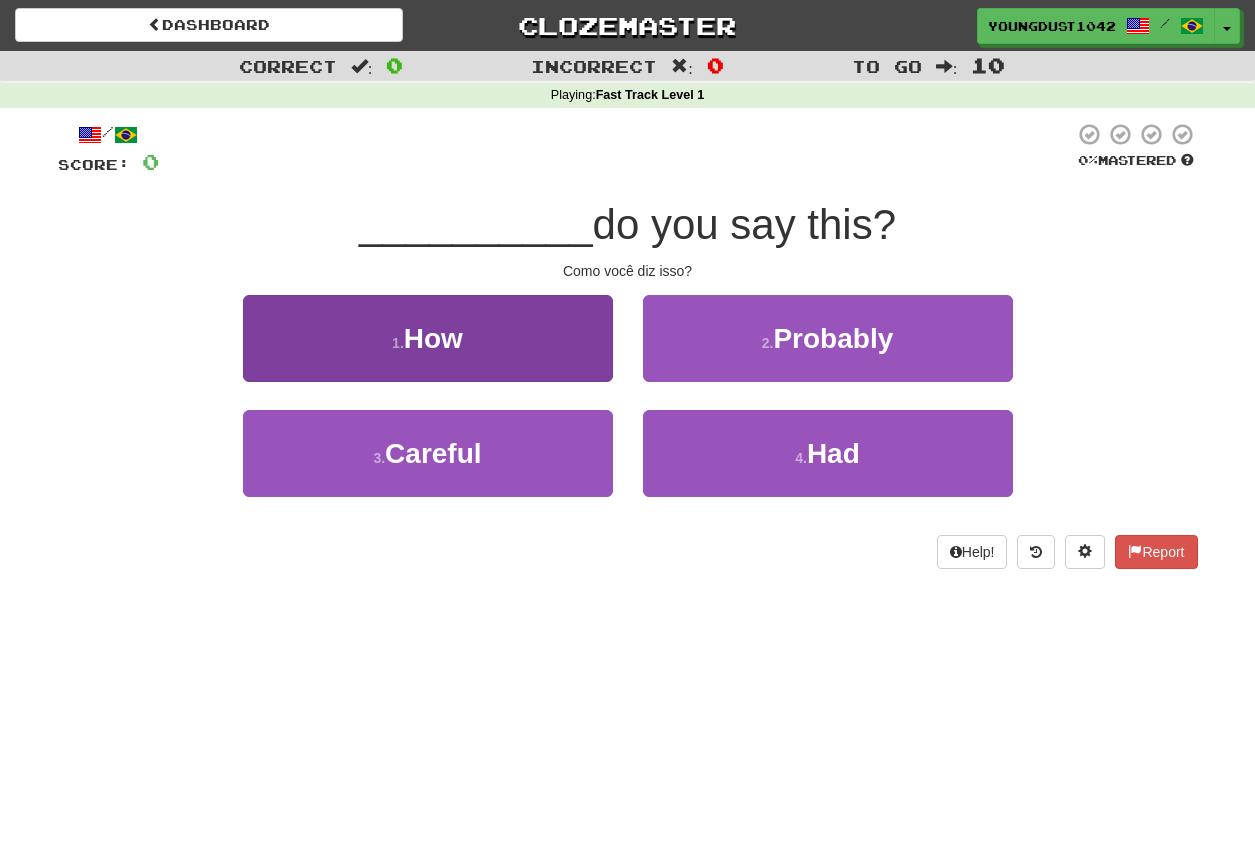click on "1 .  How" at bounding box center (428, 338) 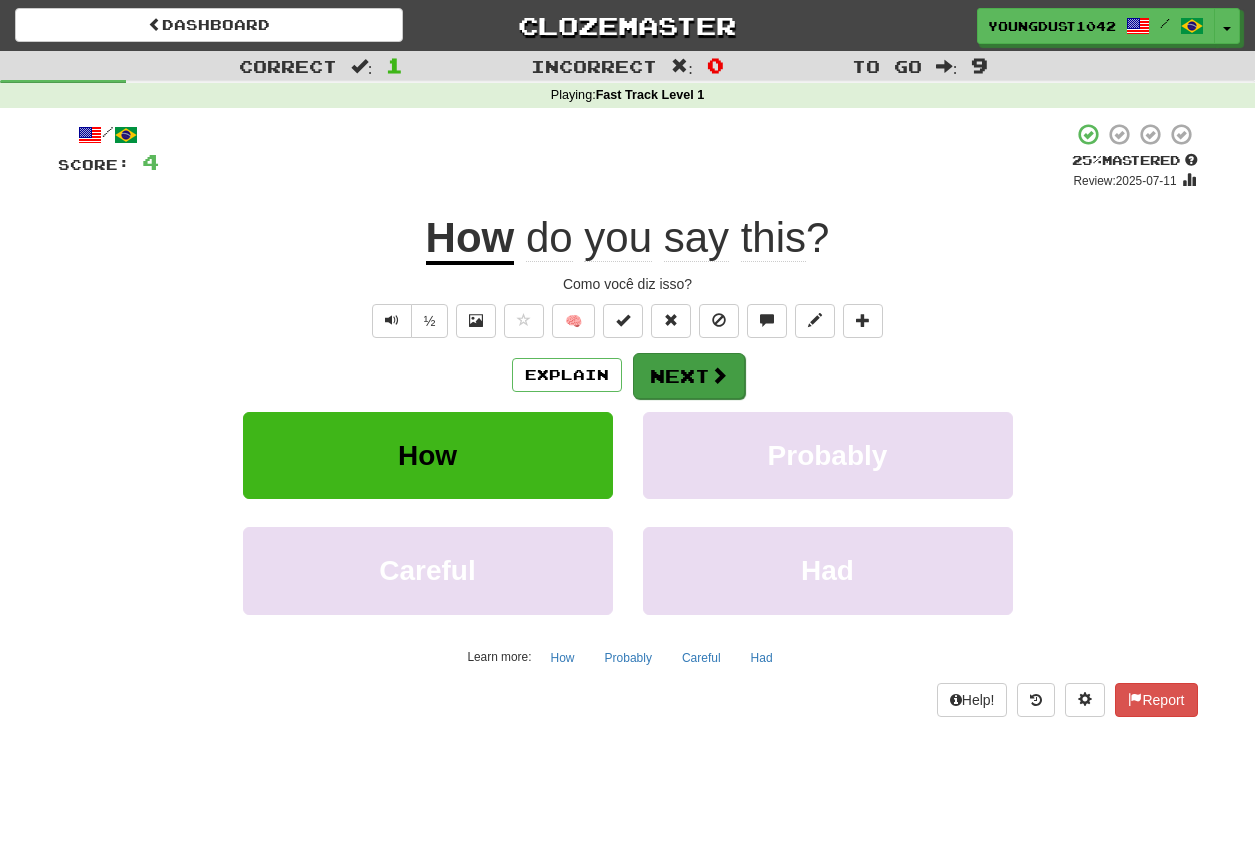 click on "Next" at bounding box center [689, 376] 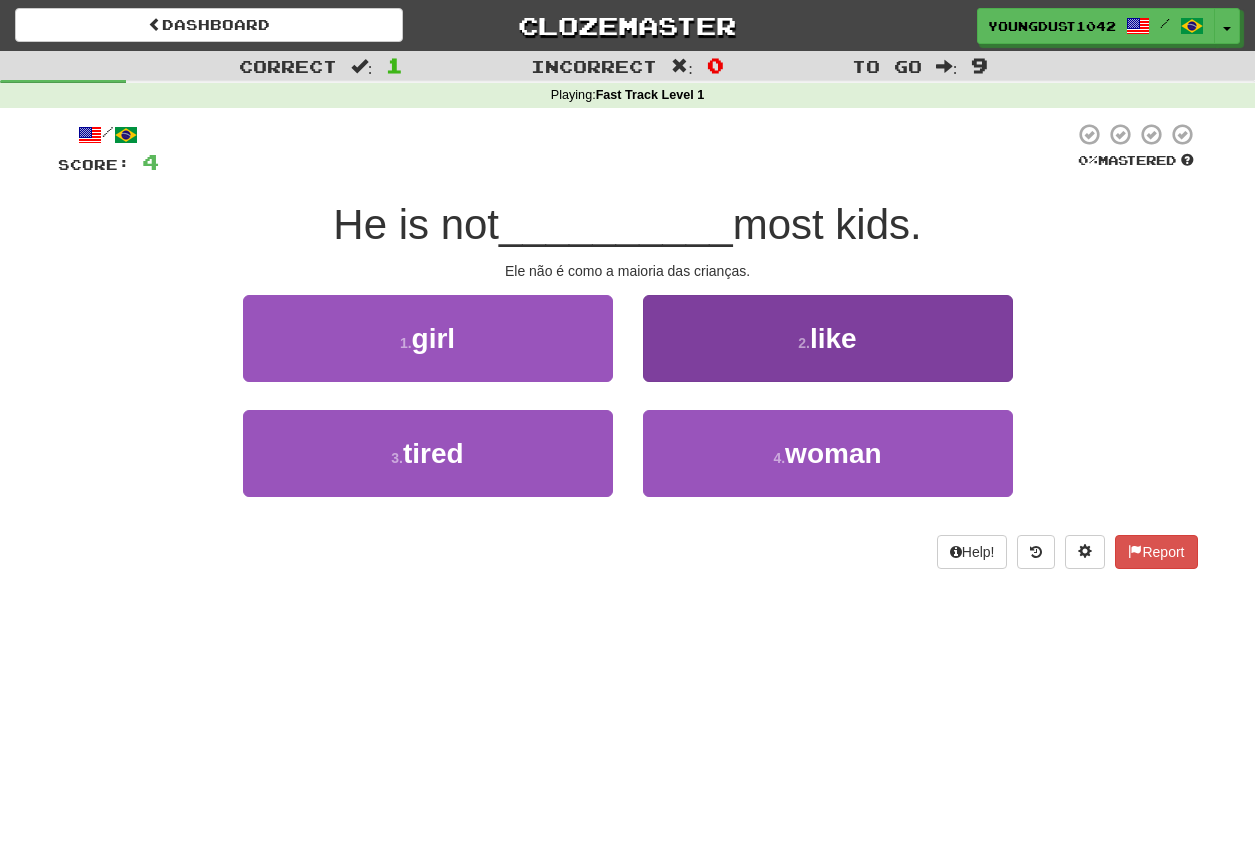 click on "2 .  like" at bounding box center (828, 338) 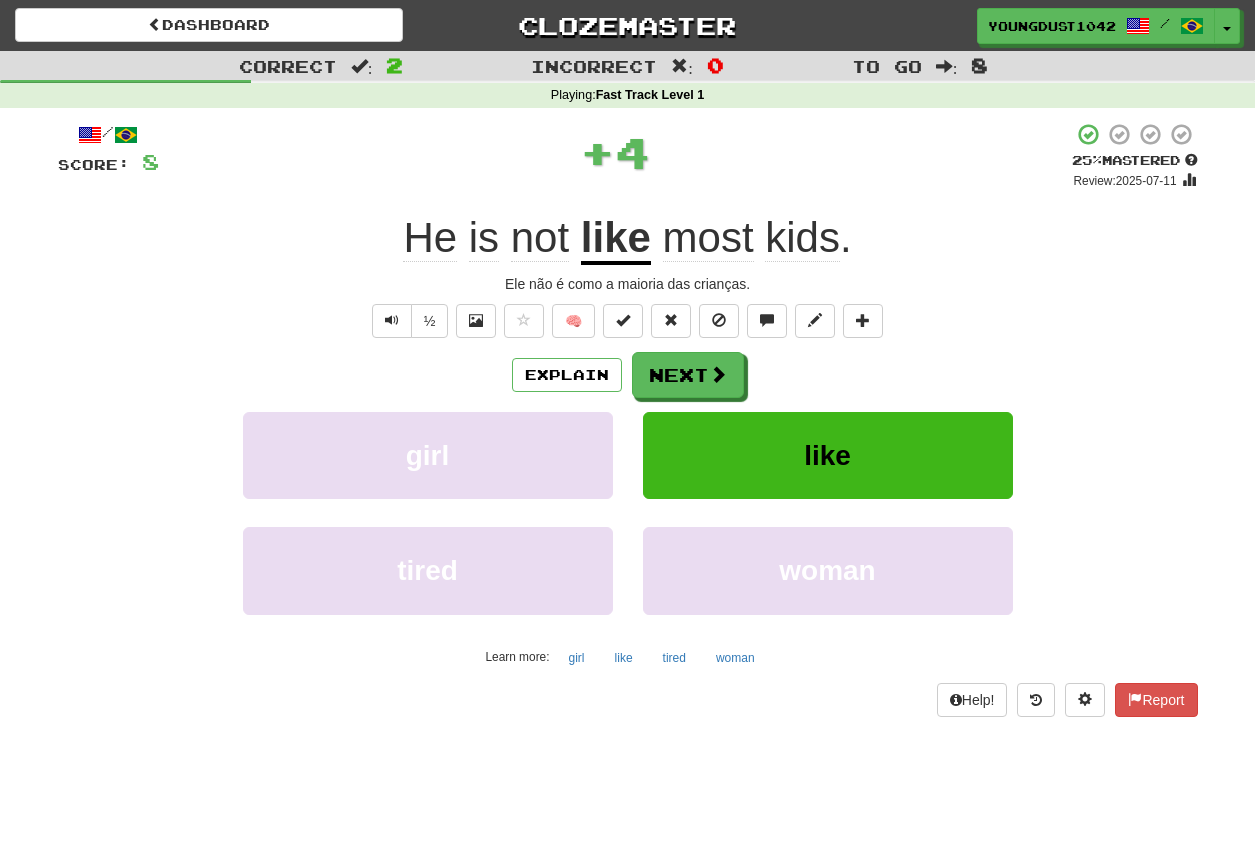 click on "like" at bounding box center (827, 455) 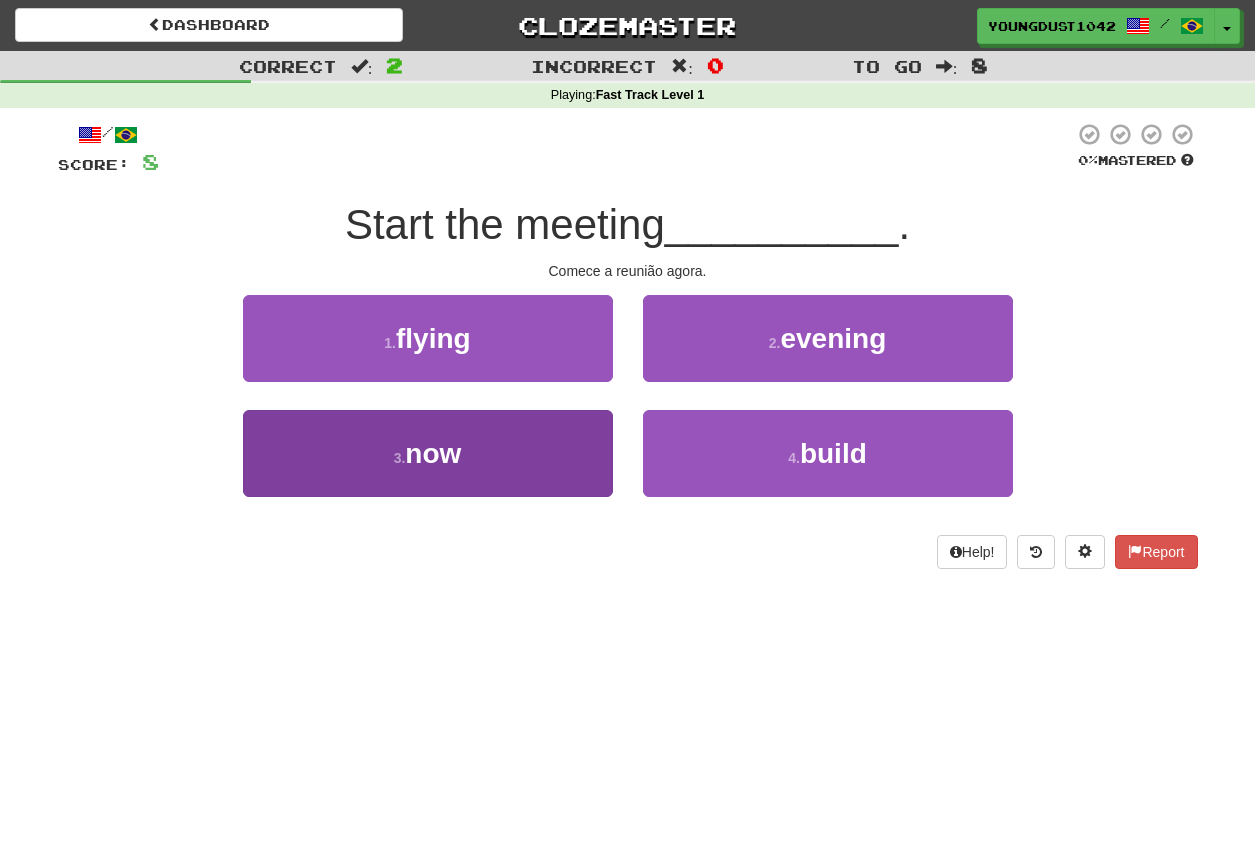 click on "3 .  now" at bounding box center [428, 453] 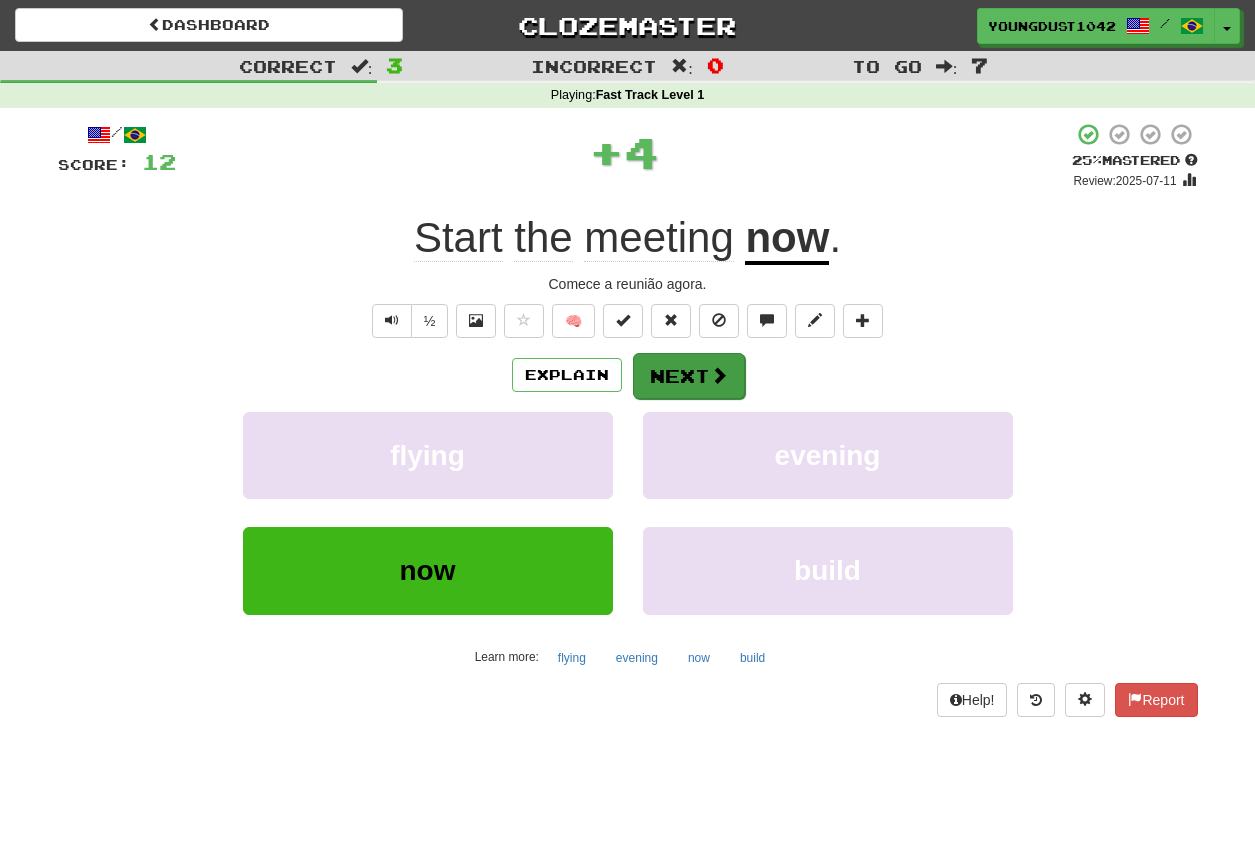 click on "Next" at bounding box center (689, 376) 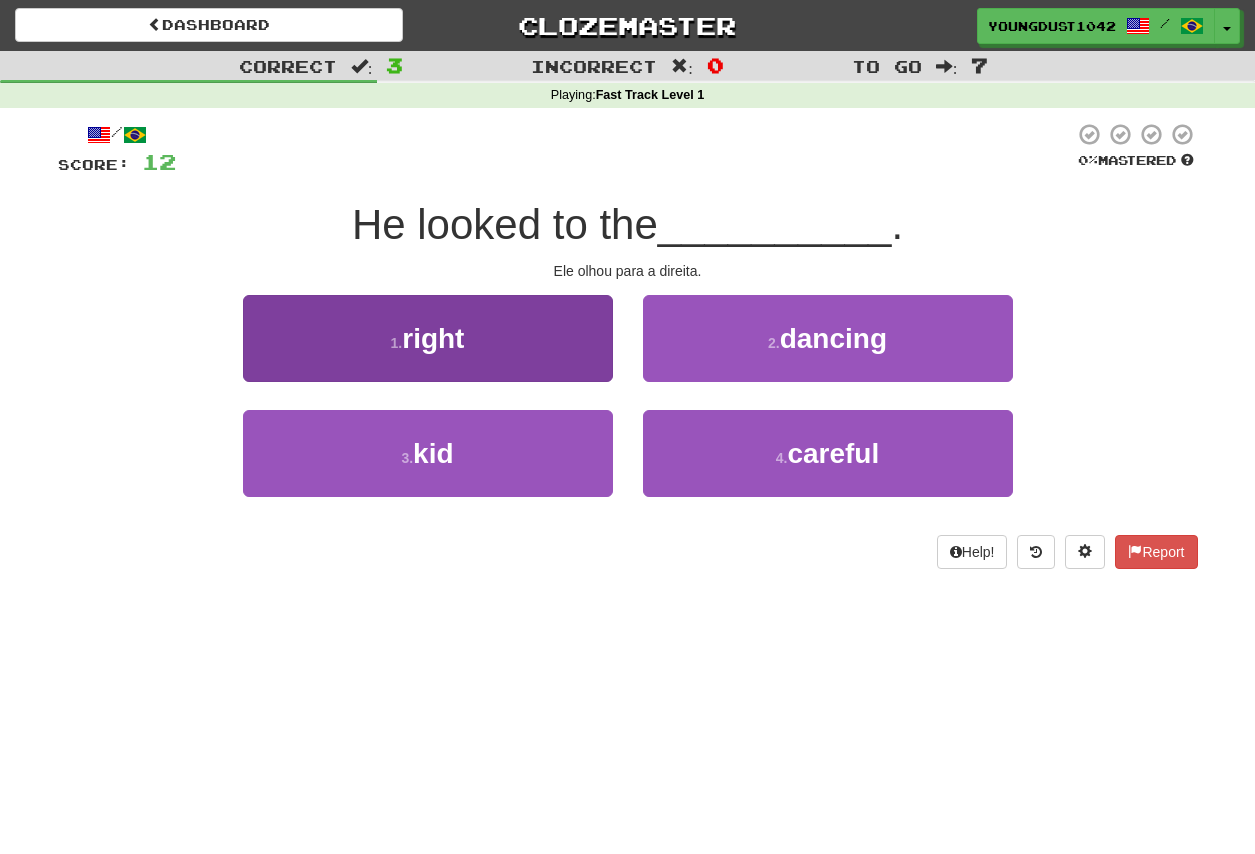 click on "right" at bounding box center [433, 338] 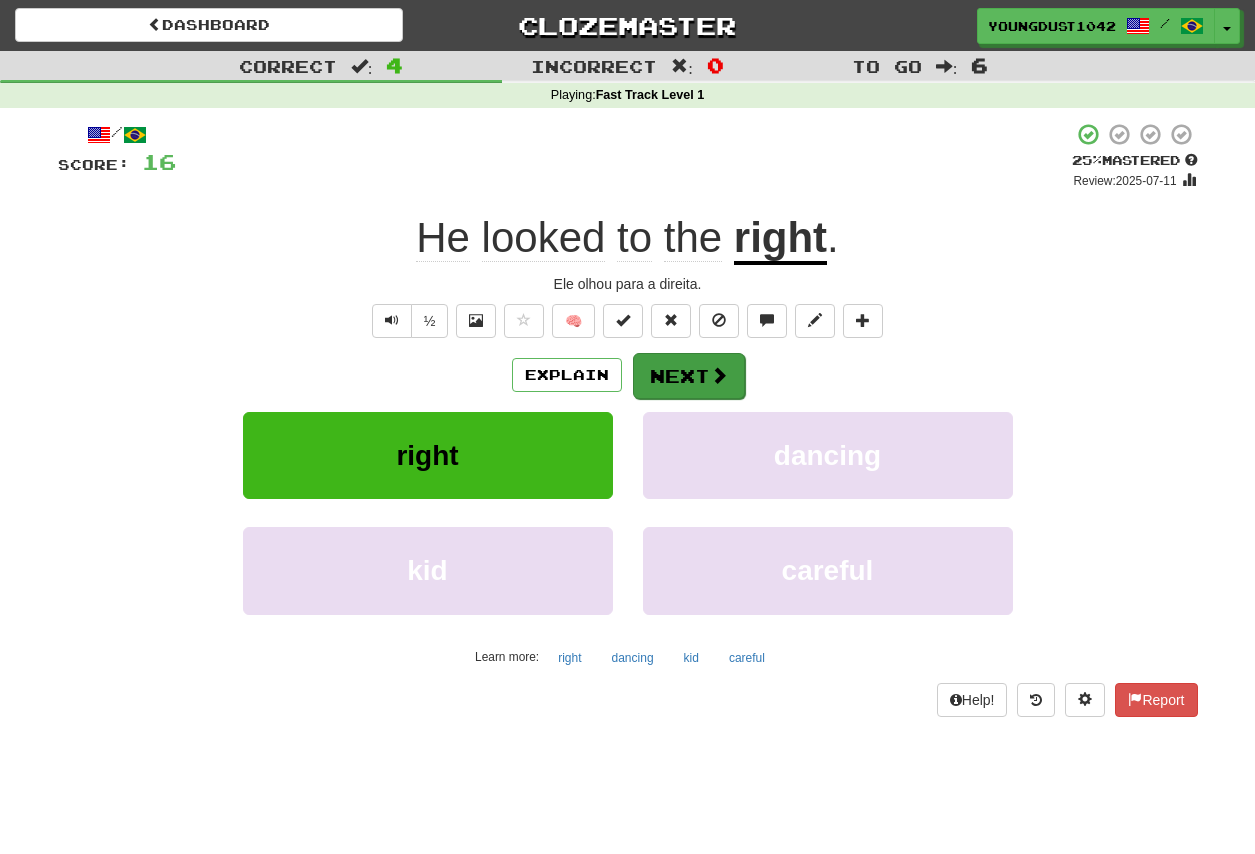 click on "Next" at bounding box center [689, 376] 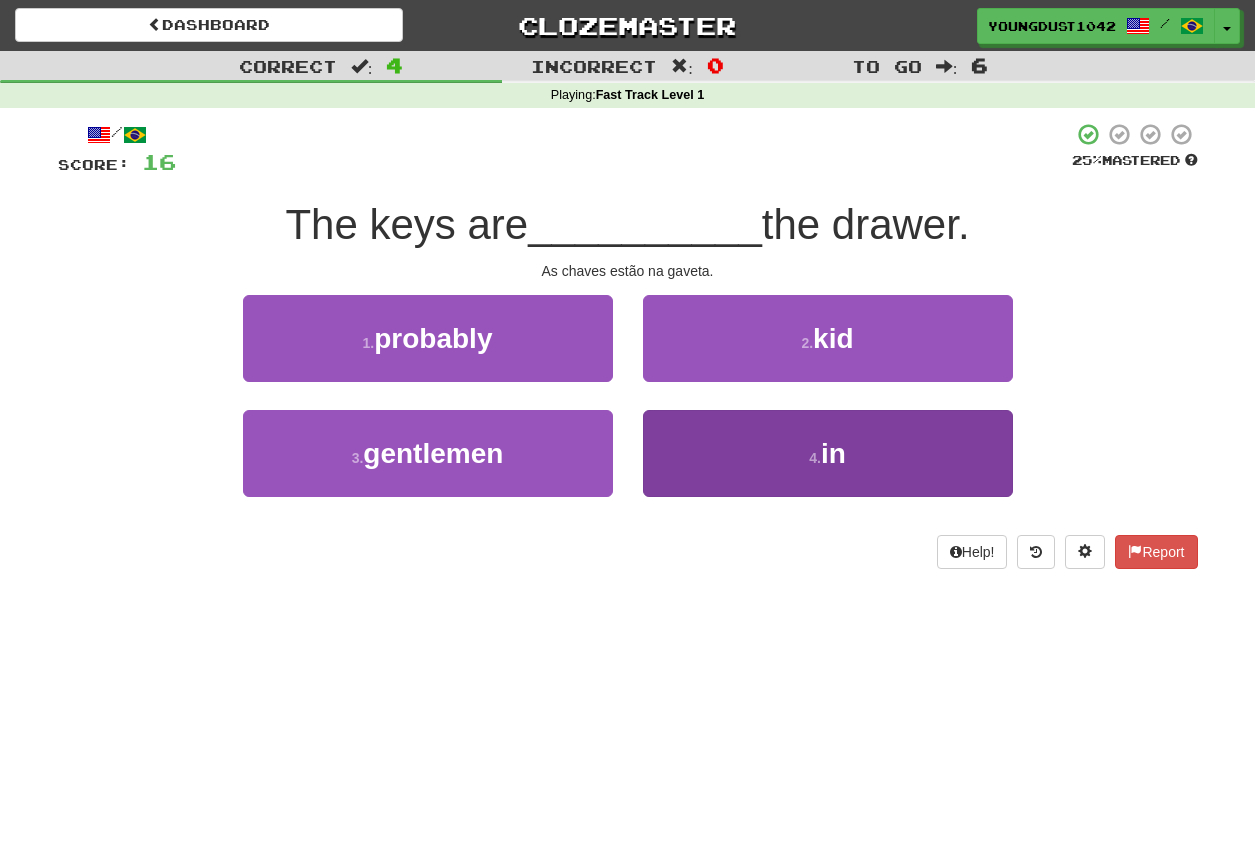 click on "4 .  in" at bounding box center [828, 453] 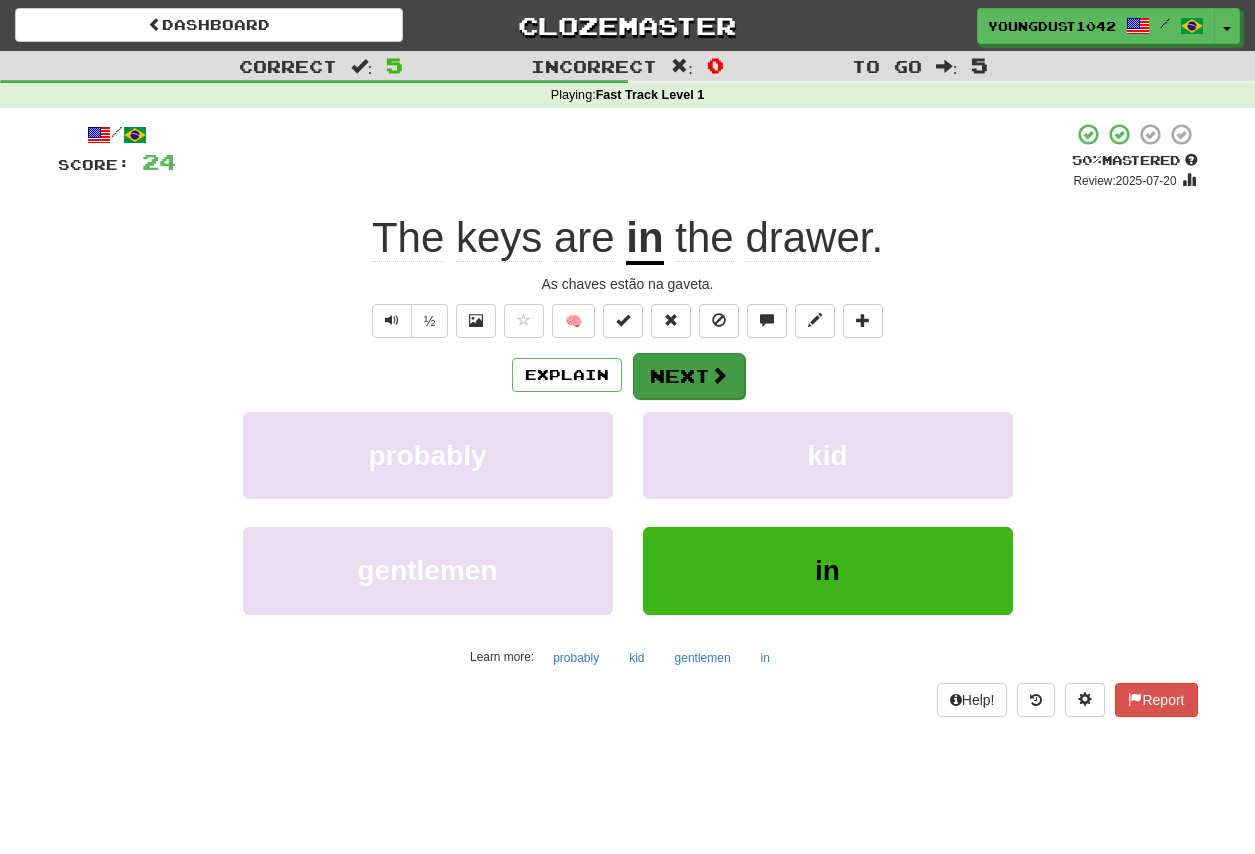 click on "Next" at bounding box center (689, 376) 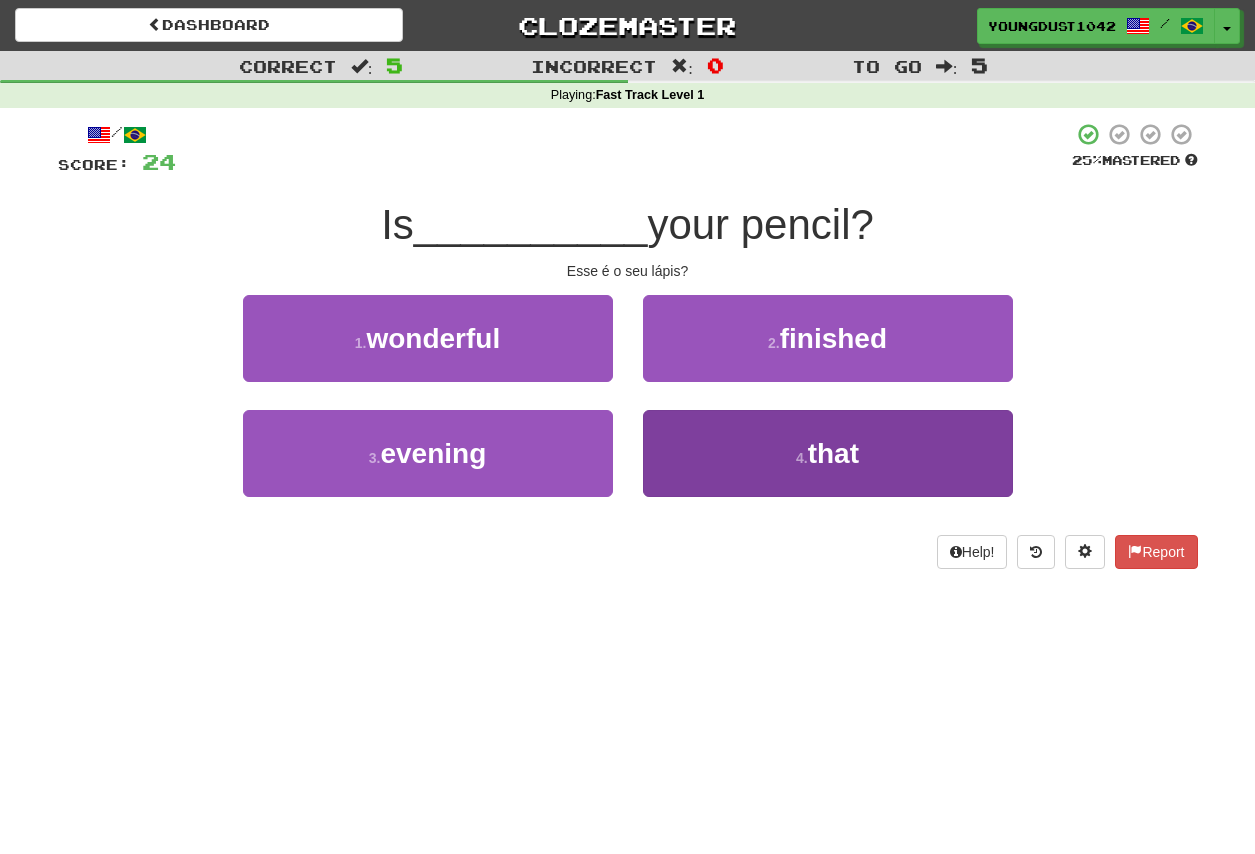 click on "4 .  that" at bounding box center [828, 453] 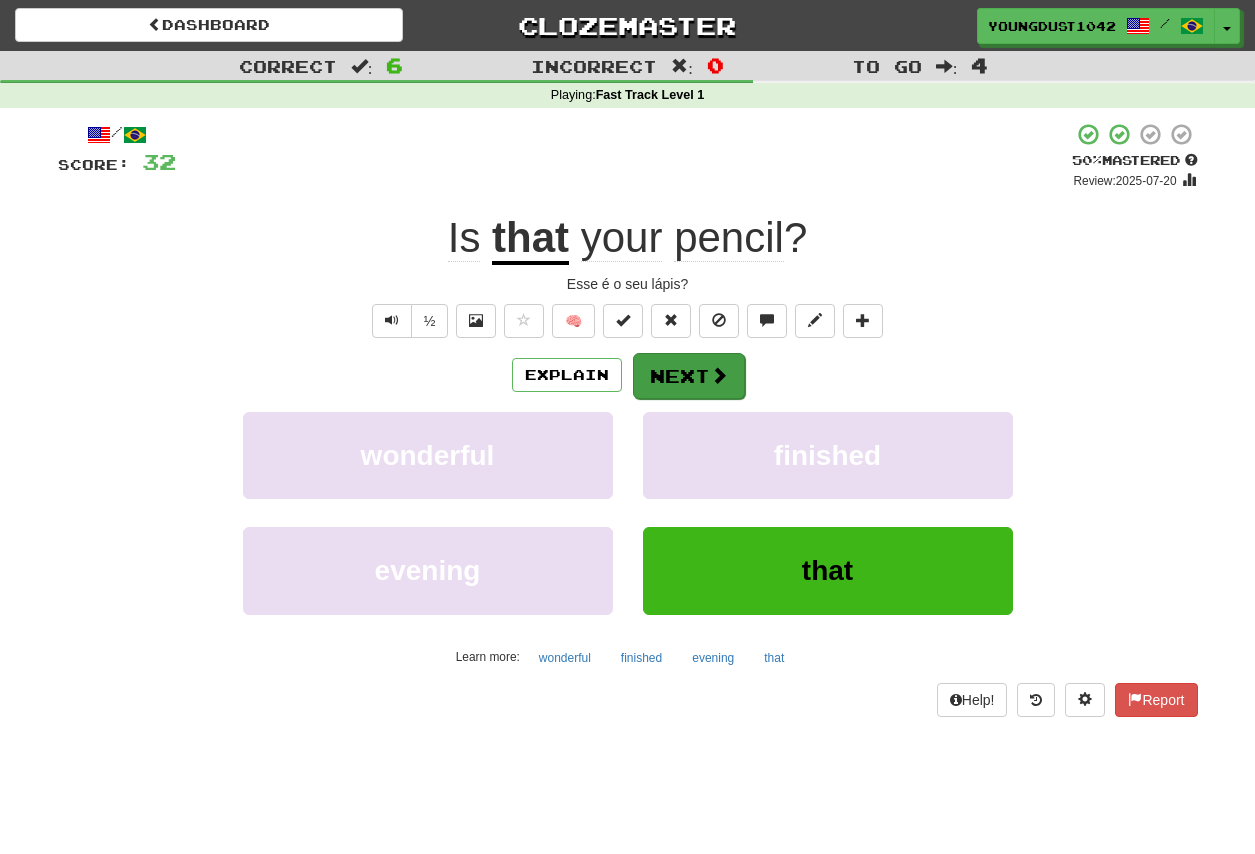 click on "Next" at bounding box center (689, 376) 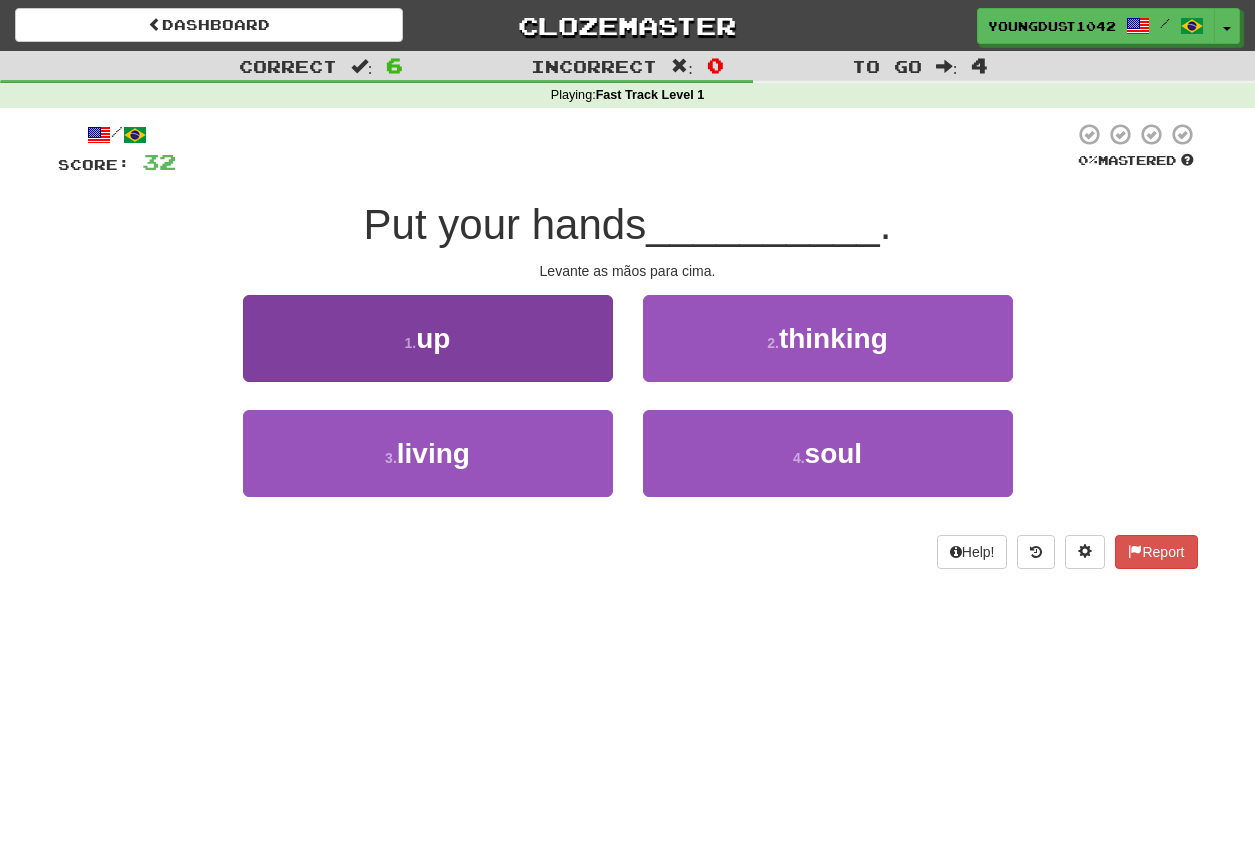 click on "1 .  up" at bounding box center (428, 338) 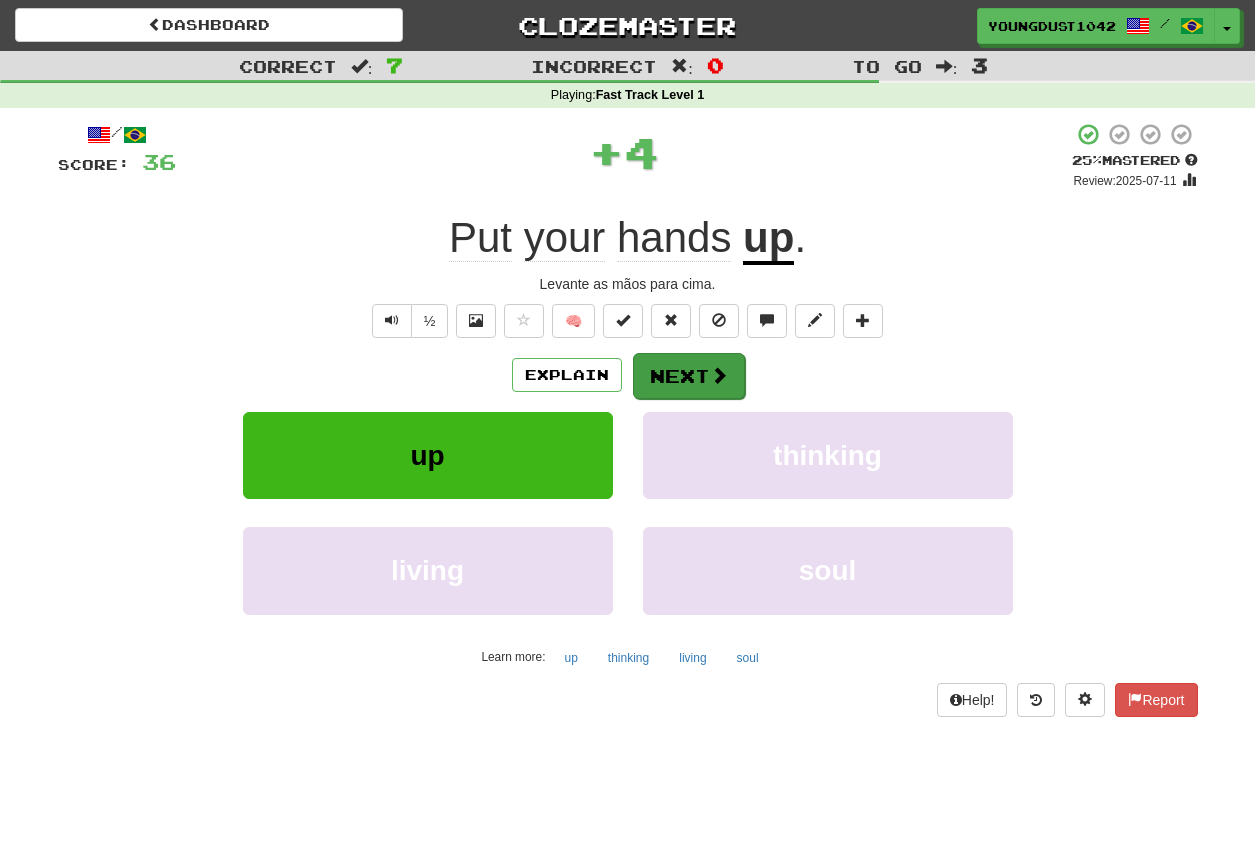 click on "Next" at bounding box center [689, 376] 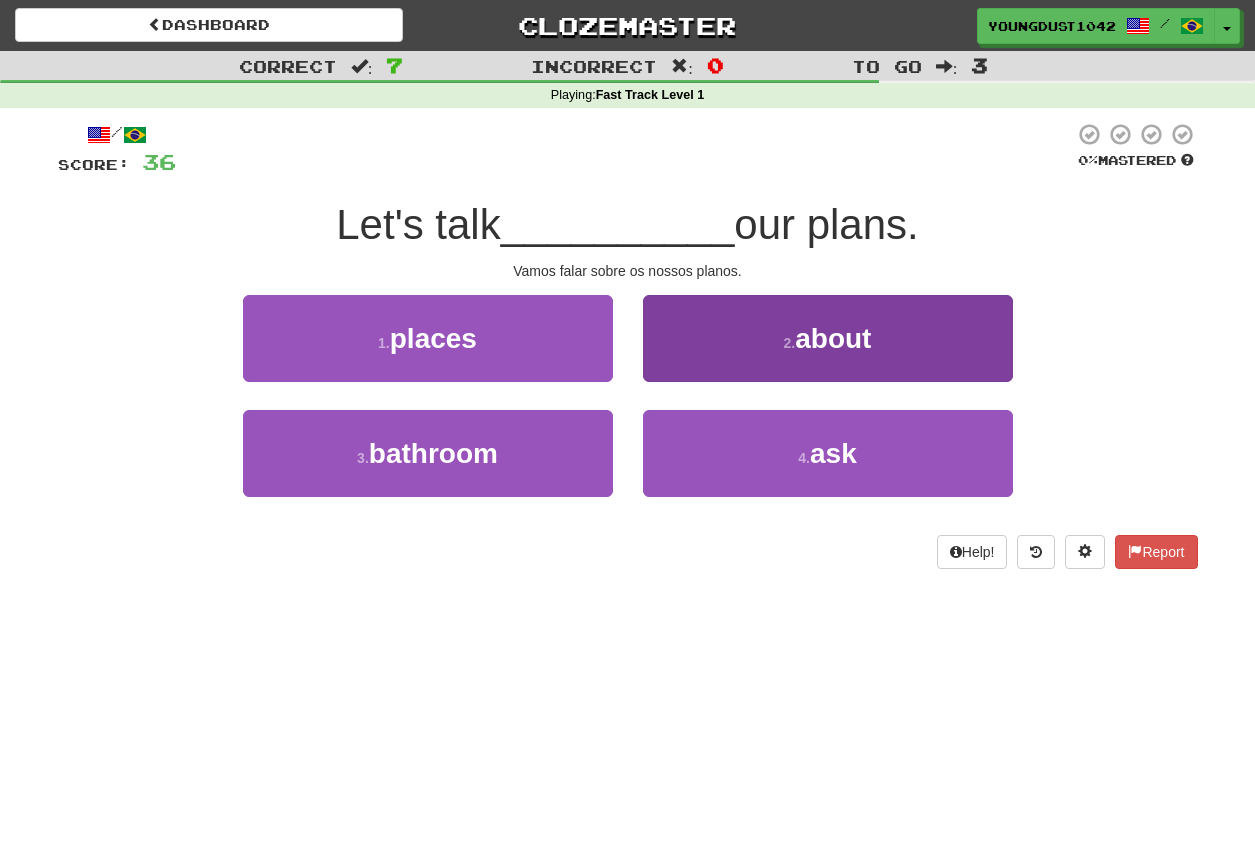 click on "2 .  about" at bounding box center [828, 338] 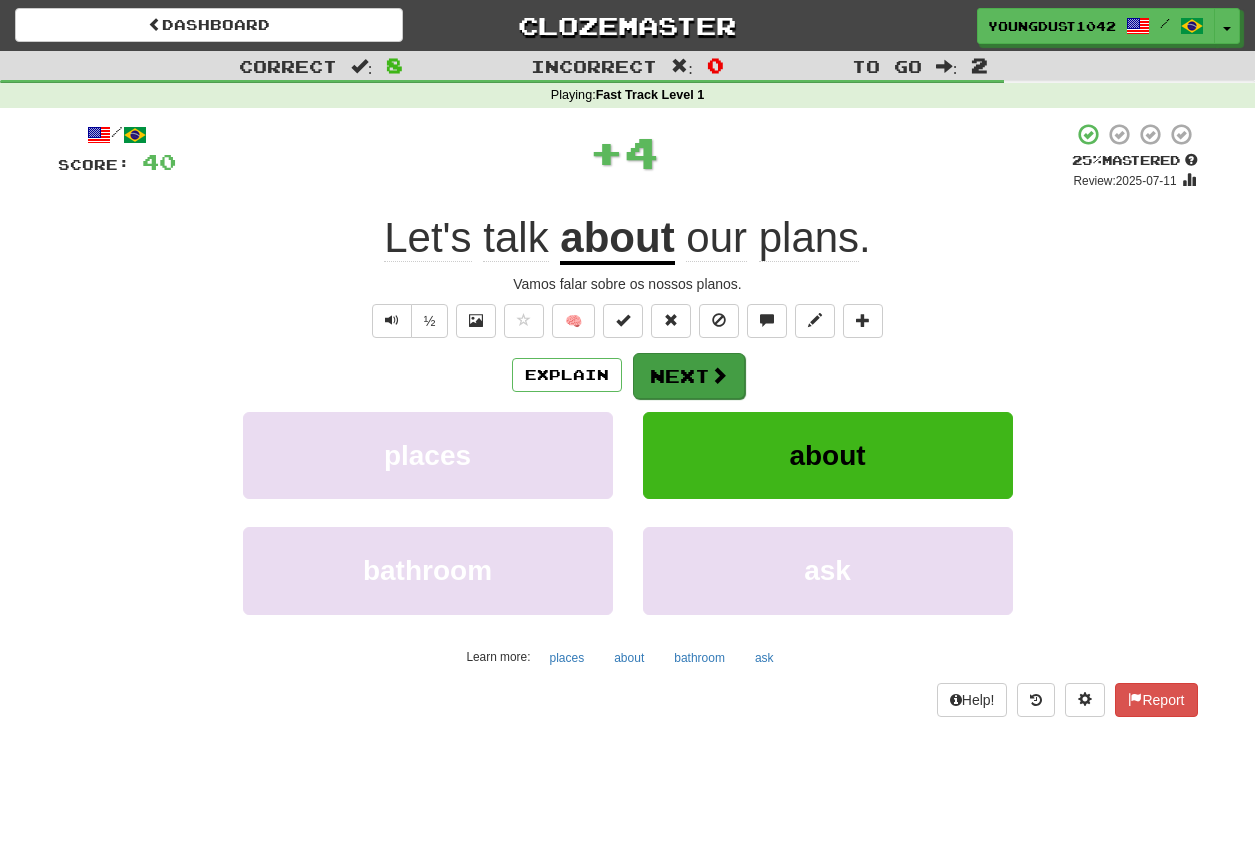 click on "Next" at bounding box center [689, 376] 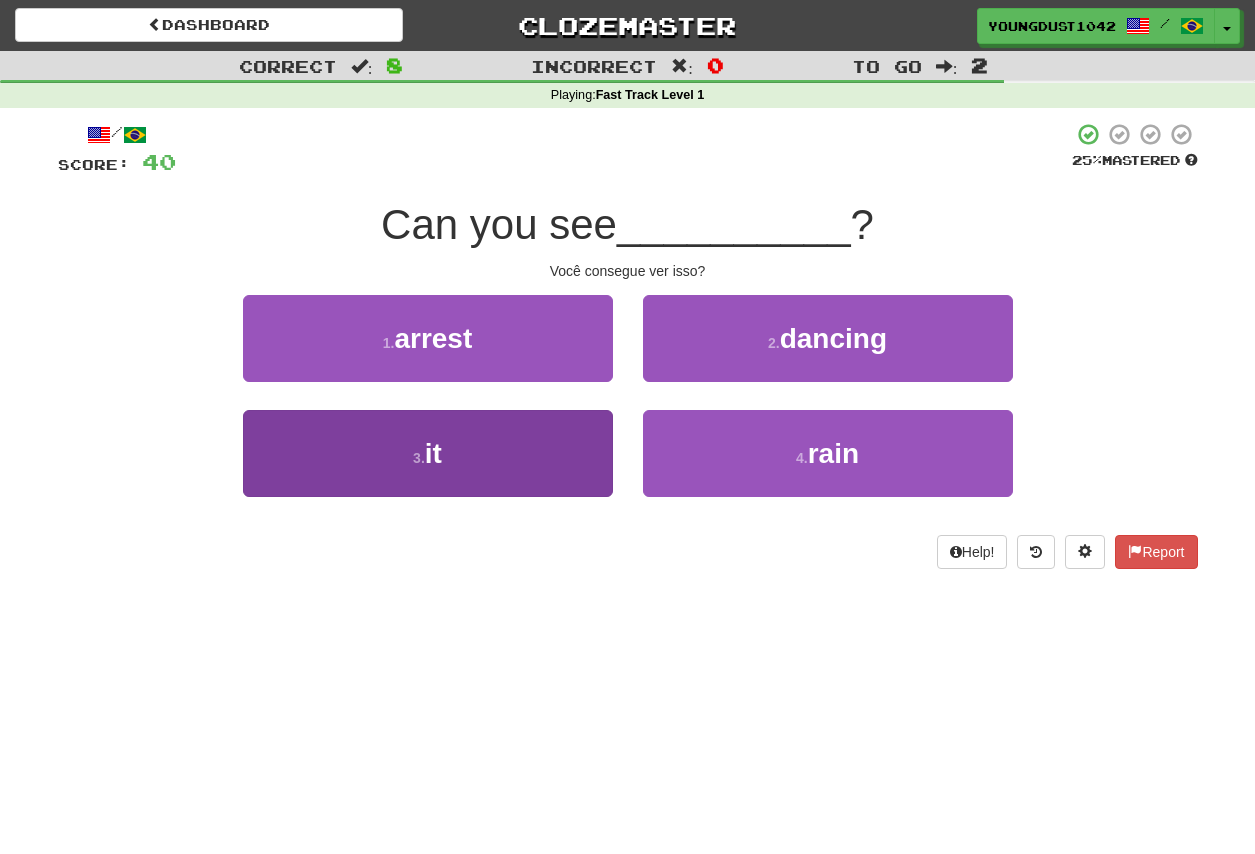 click on "3 .  it" at bounding box center [428, 453] 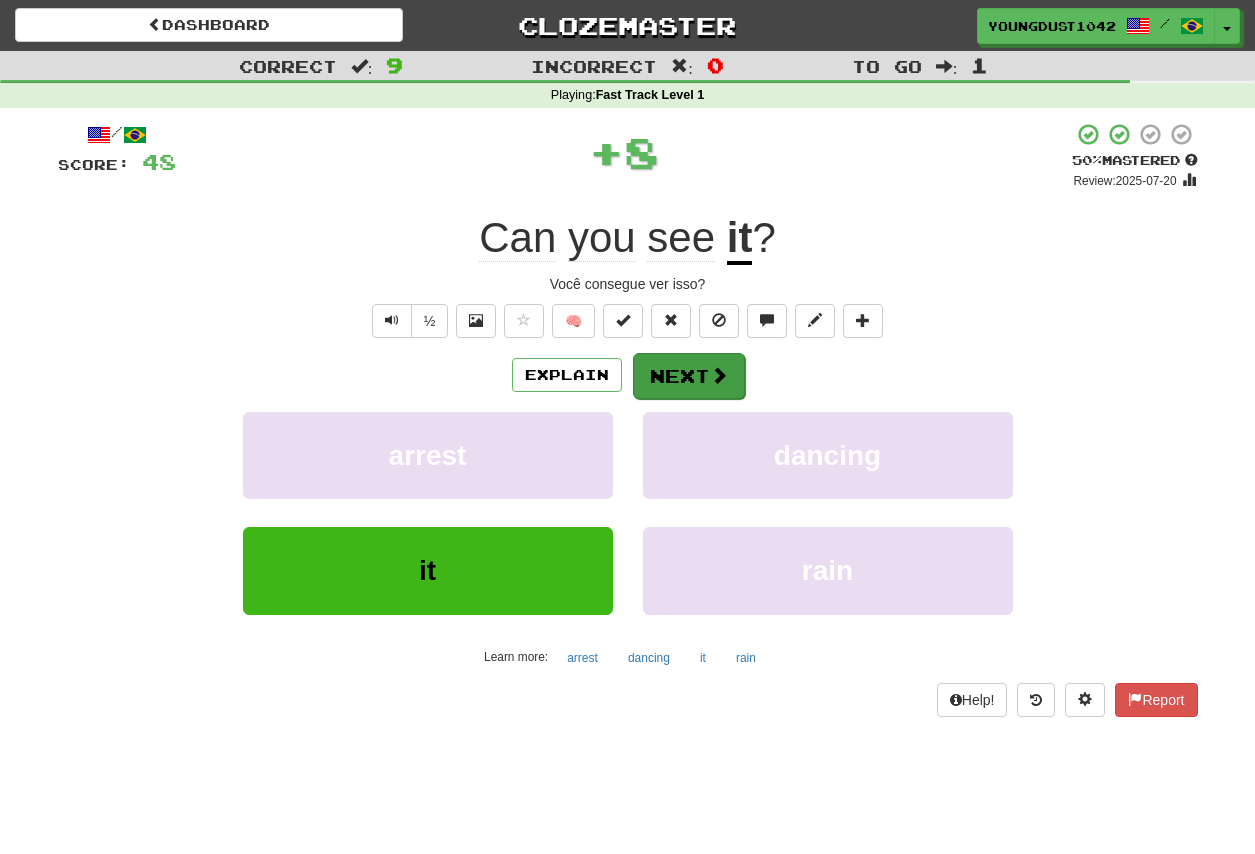 click on "Next" at bounding box center [689, 376] 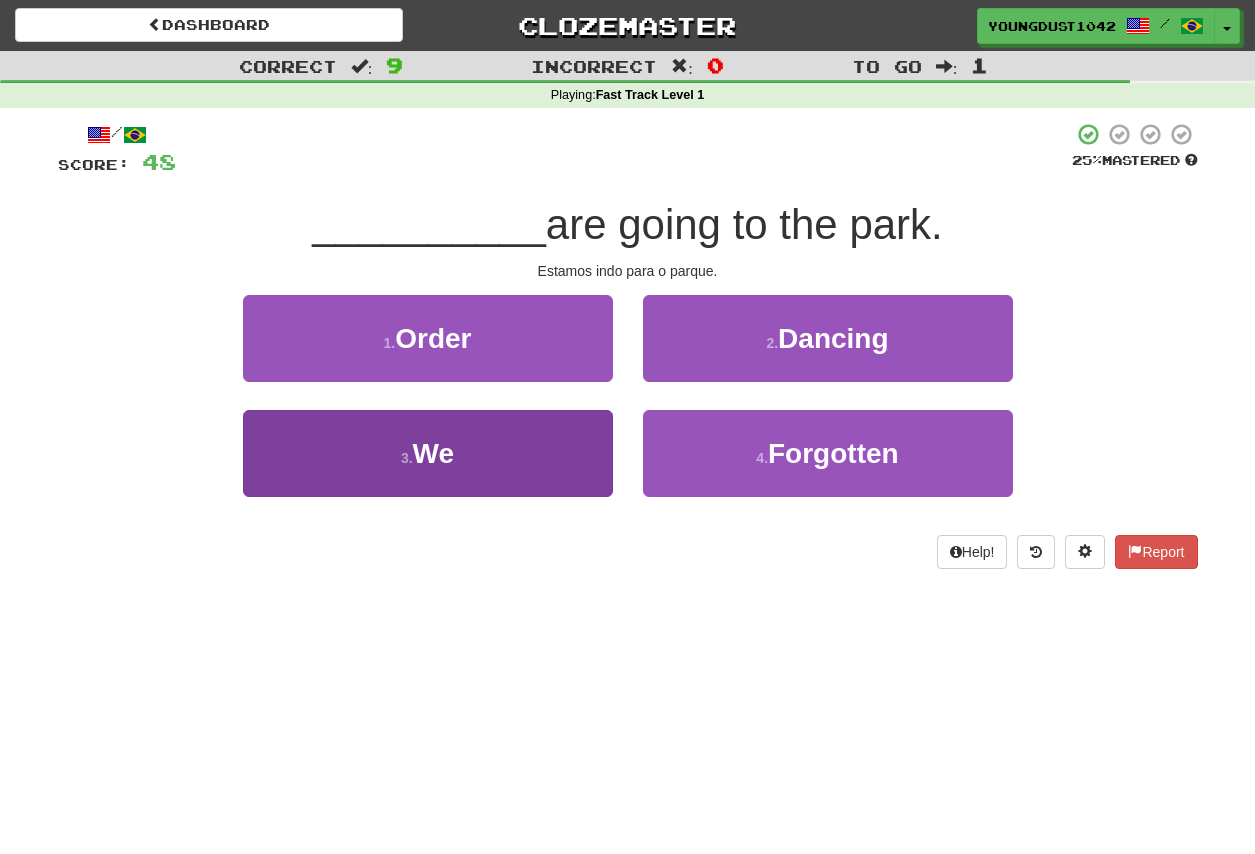 click on "3 .  We" at bounding box center [428, 453] 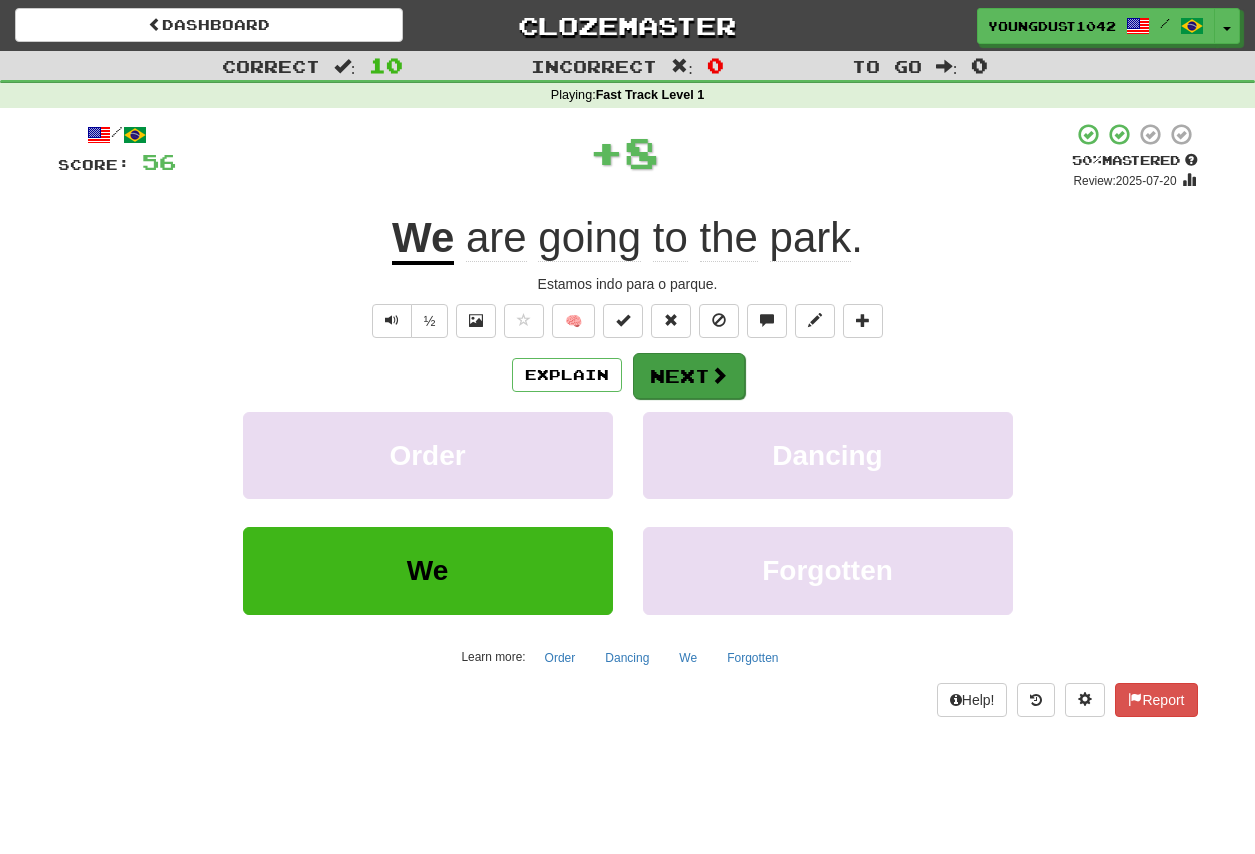 click on "Next" at bounding box center [689, 376] 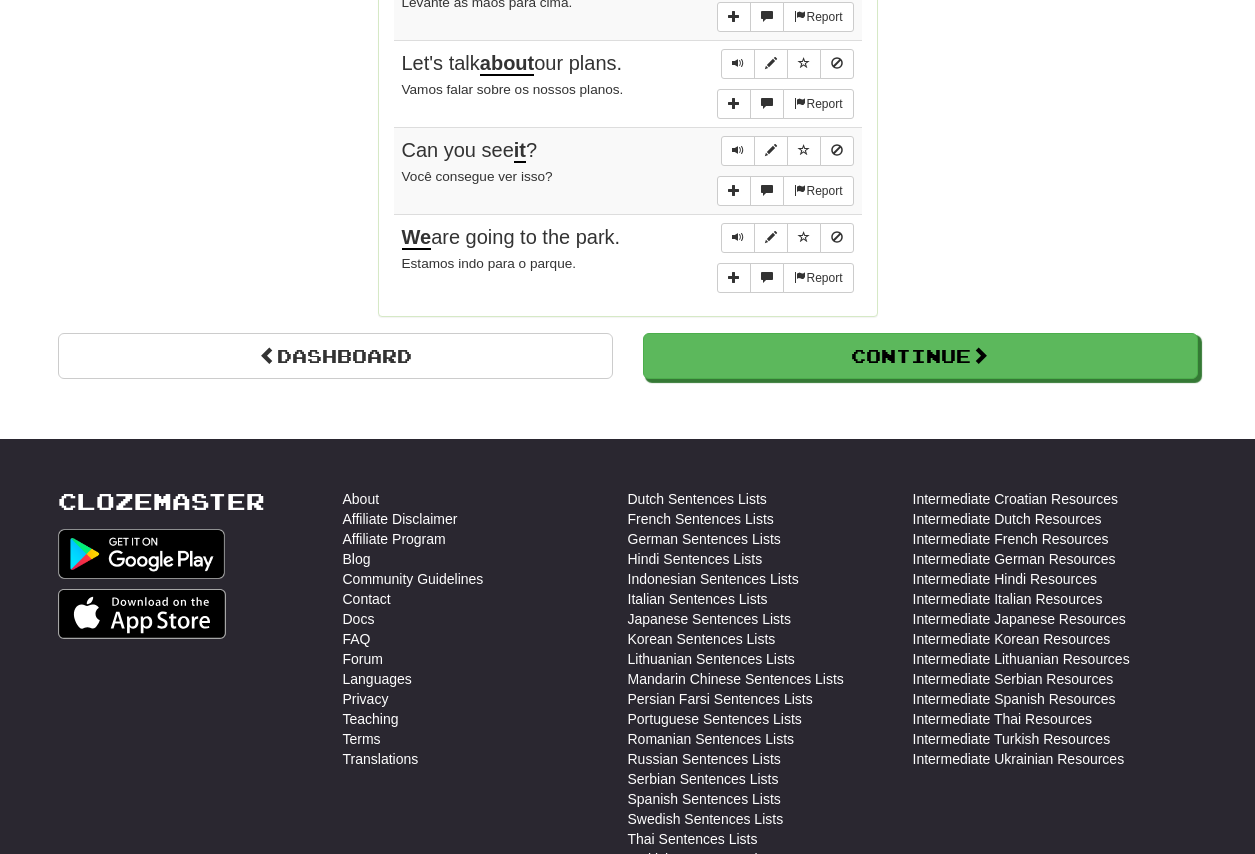 scroll, scrollTop: 1792, scrollLeft: 0, axis: vertical 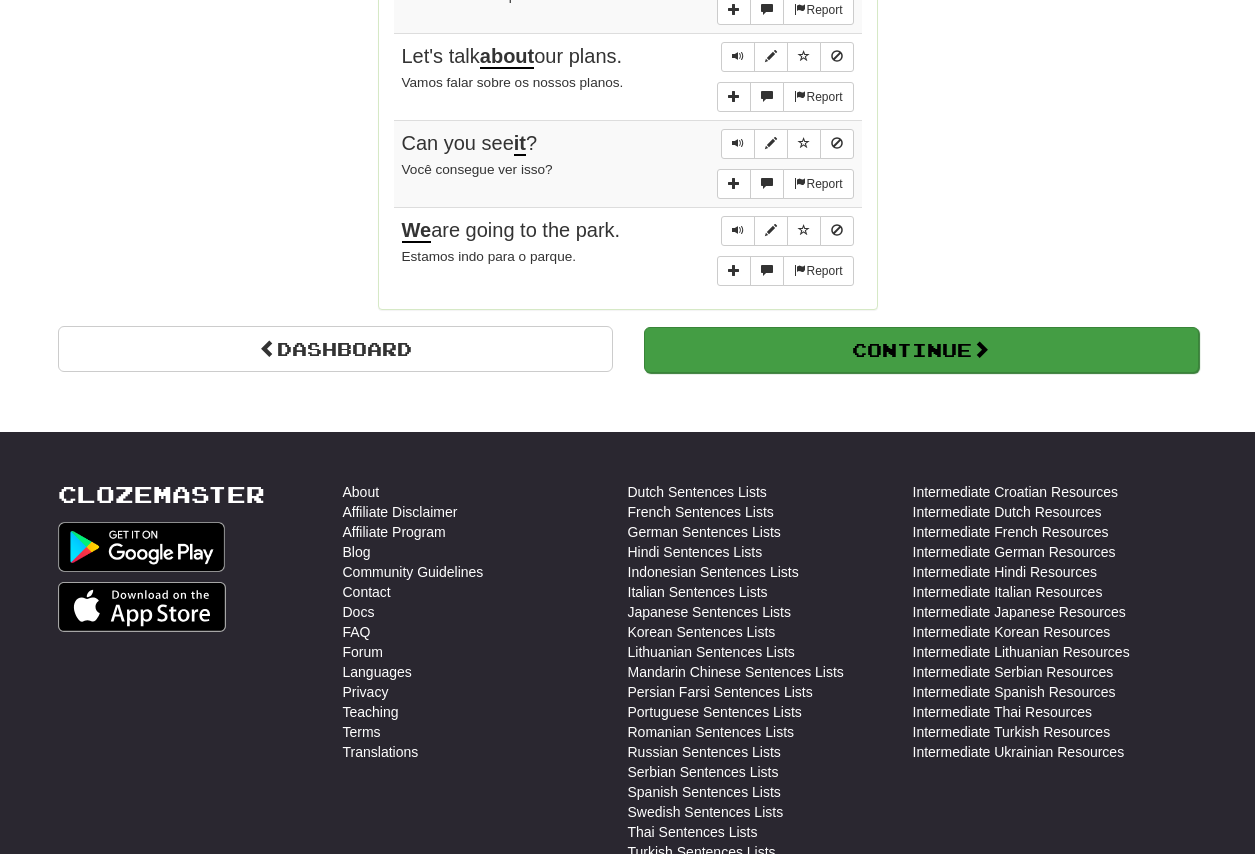 click on "Continue" at bounding box center [921, 350] 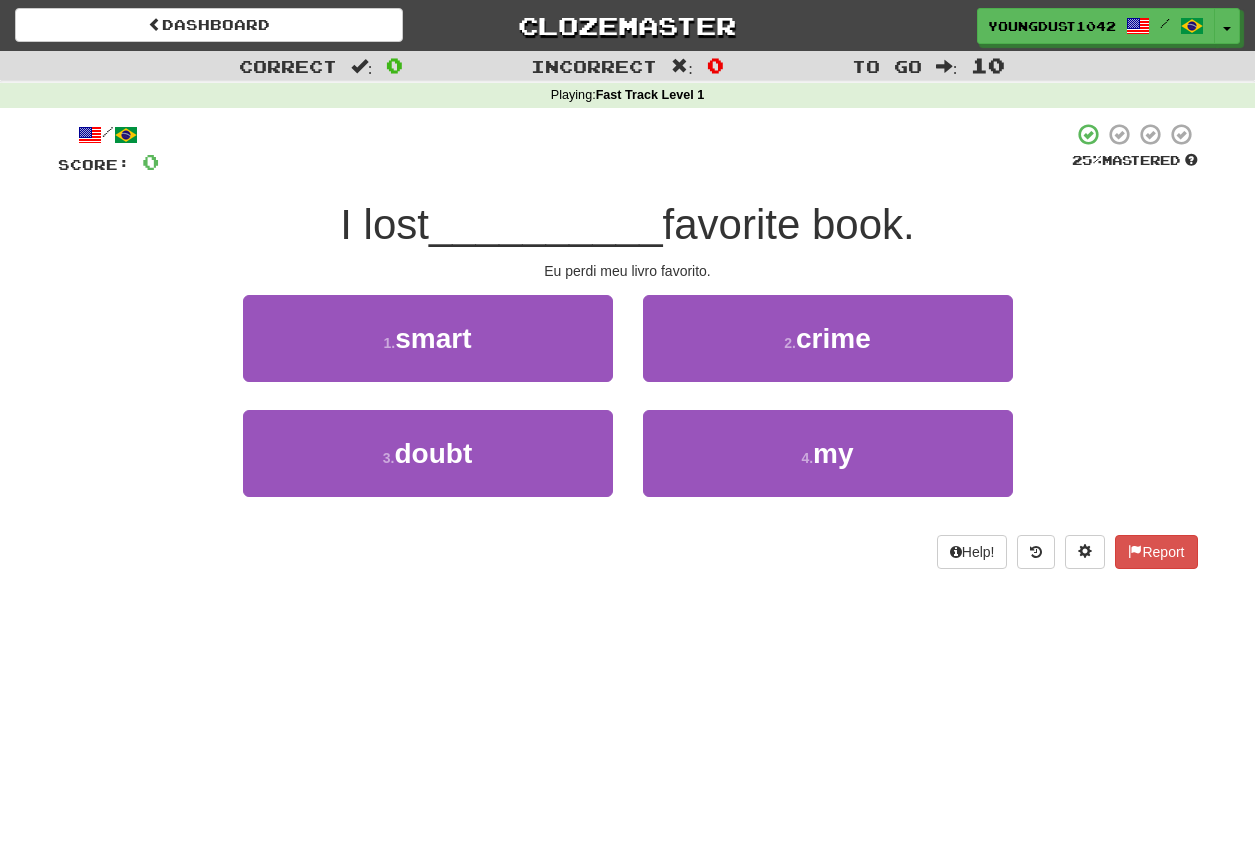 scroll, scrollTop: 0, scrollLeft: 0, axis: both 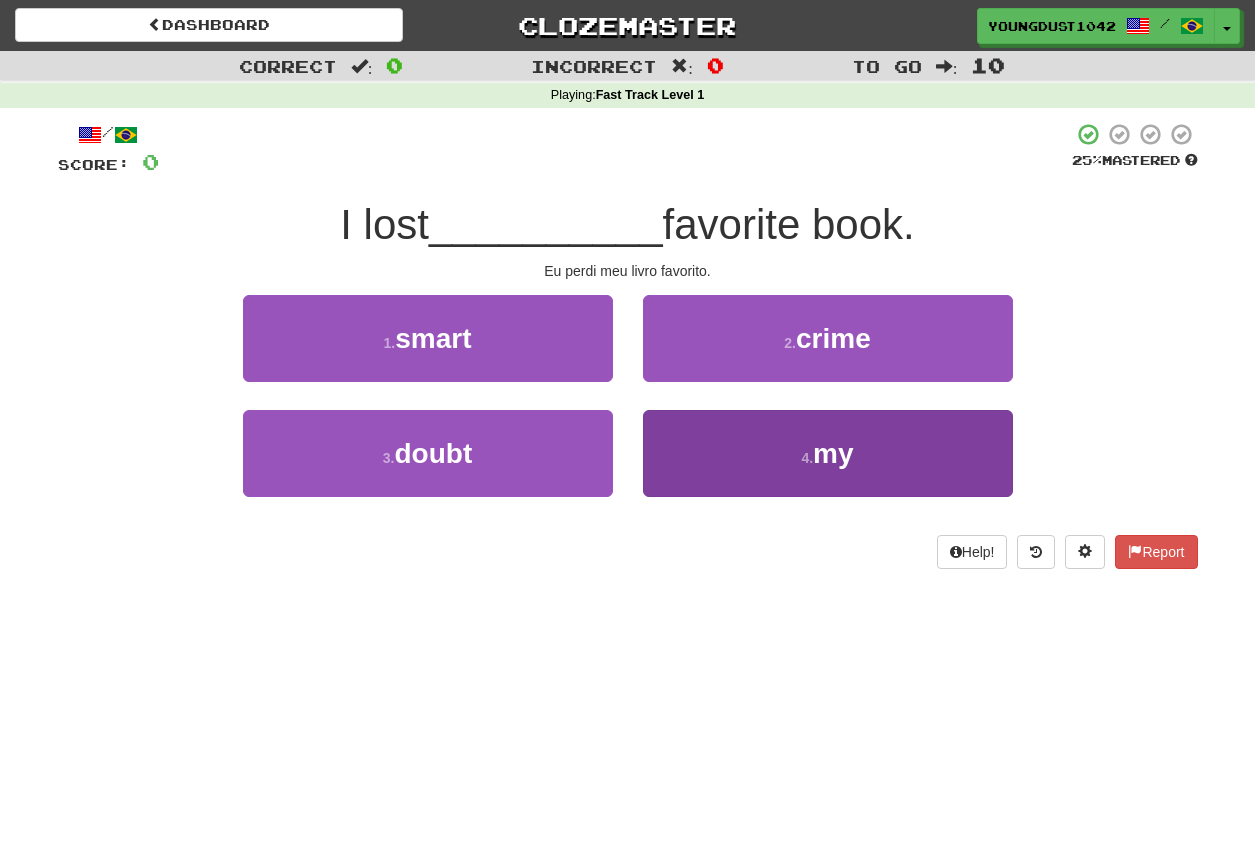 click on "4 .  my" at bounding box center [828, 453] 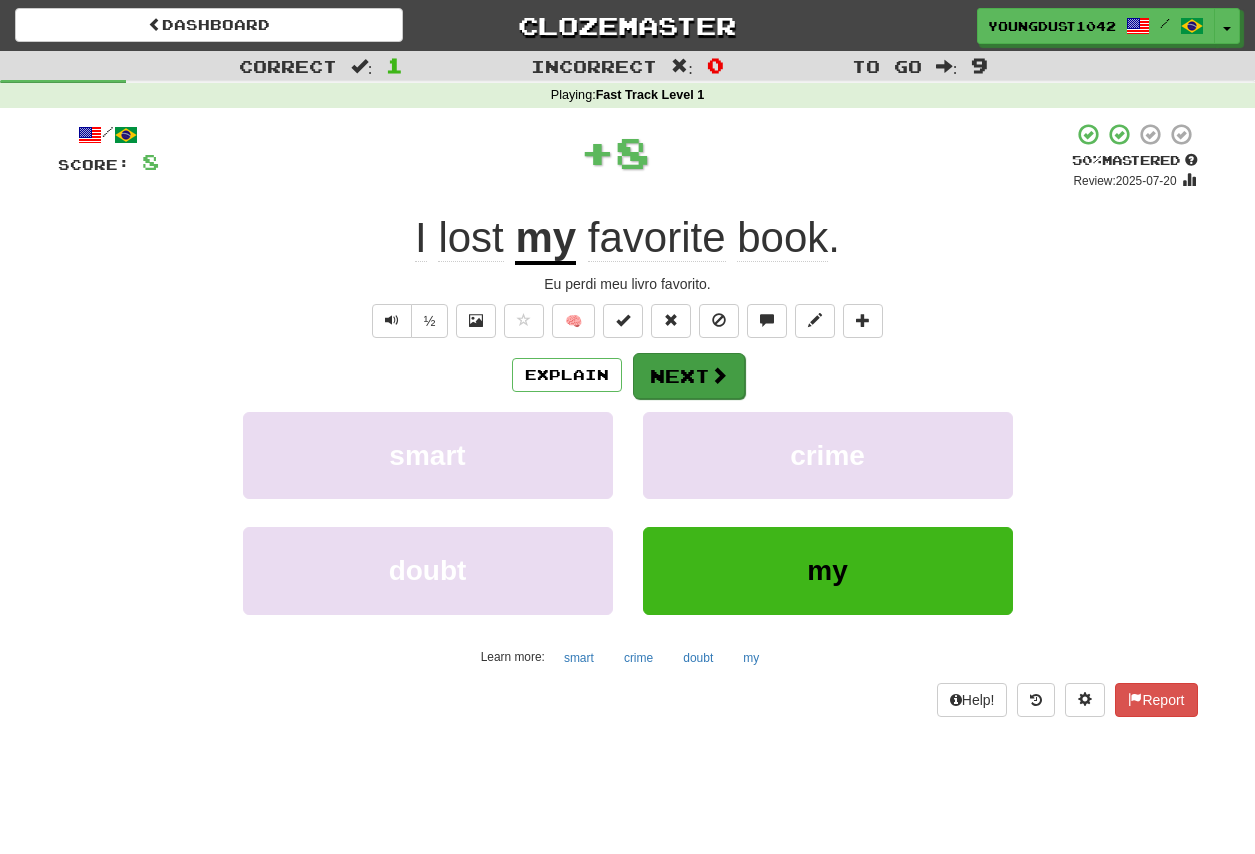 click on "Next" at bounding box center [689, 376] 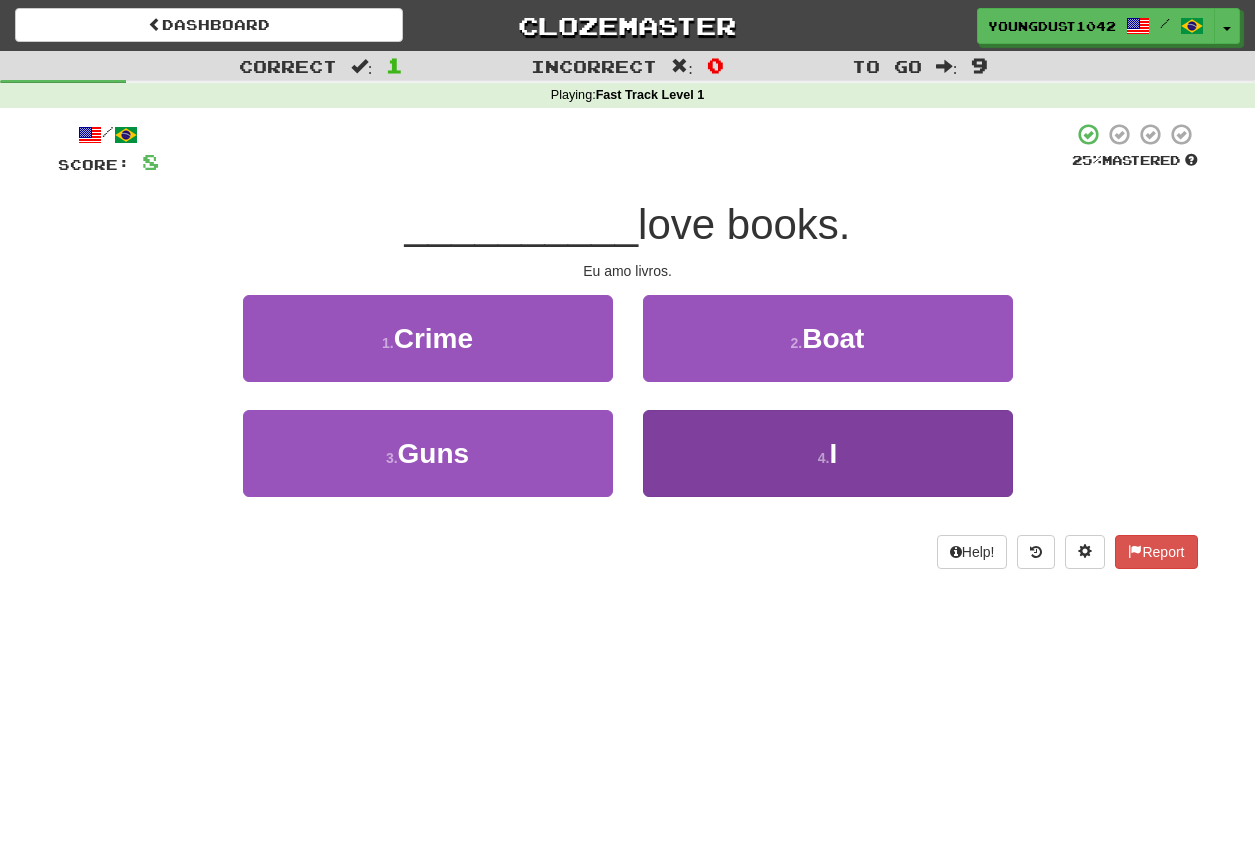 click on "4 .  I" at bounding box center (828, 453) 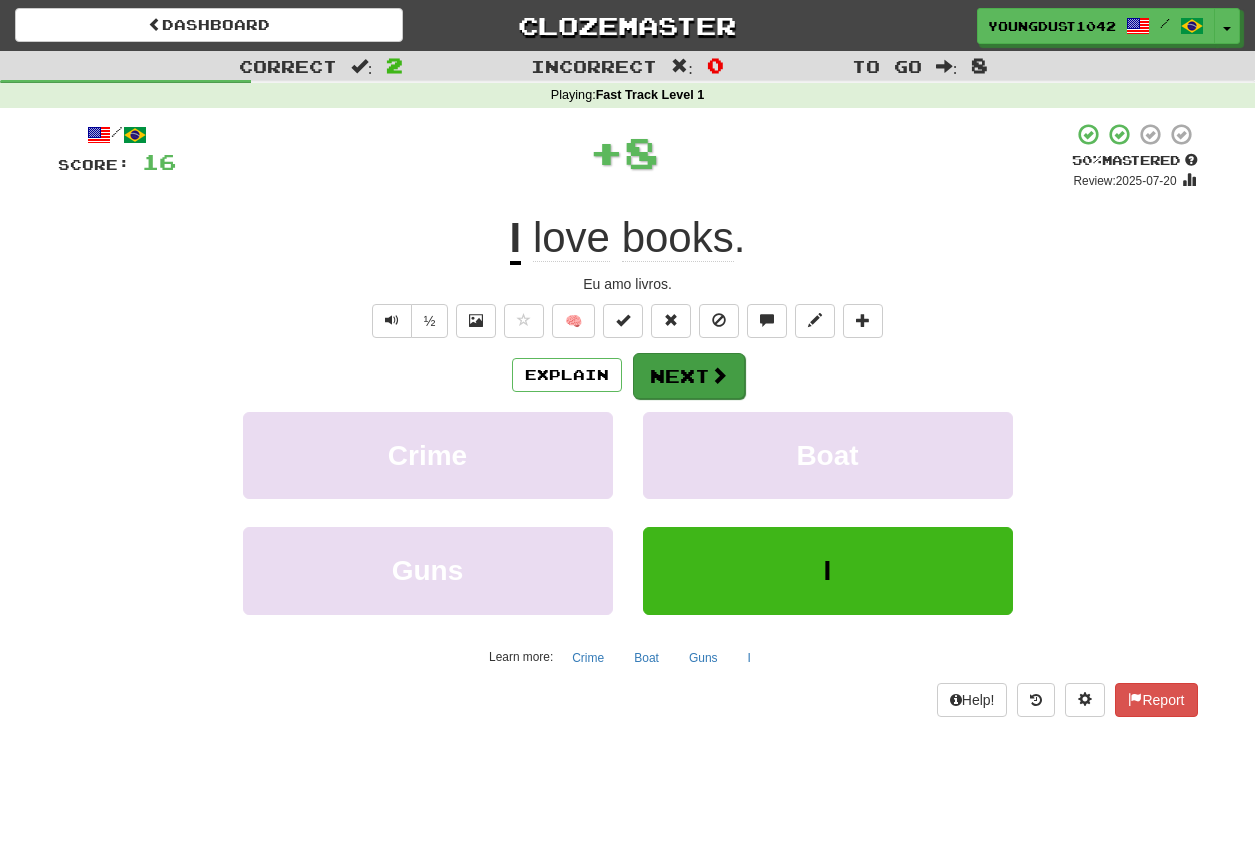 click on "Next" at bounding box center (689, 376) 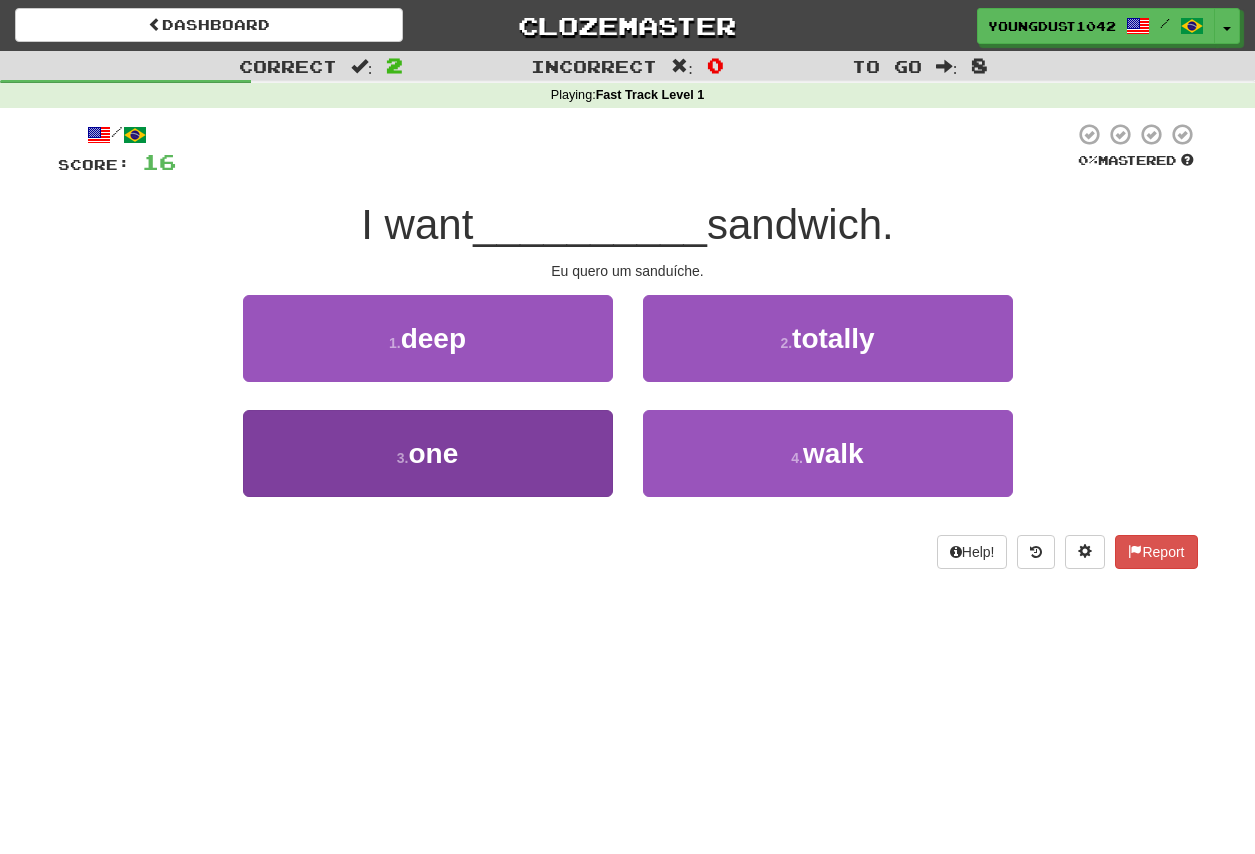 click on "3 .  one" at bounding box center (428, 453) 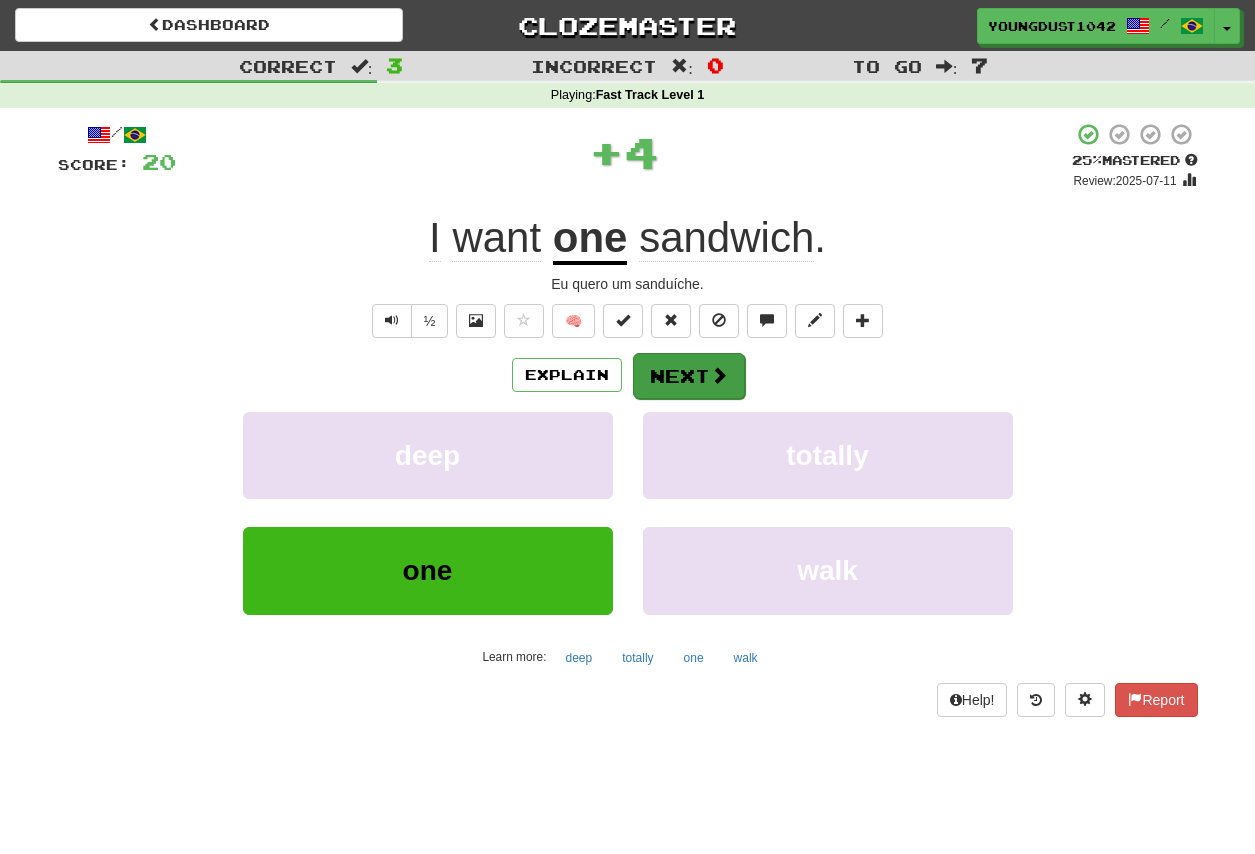 click on "Next" at bounding box center [689, 376] 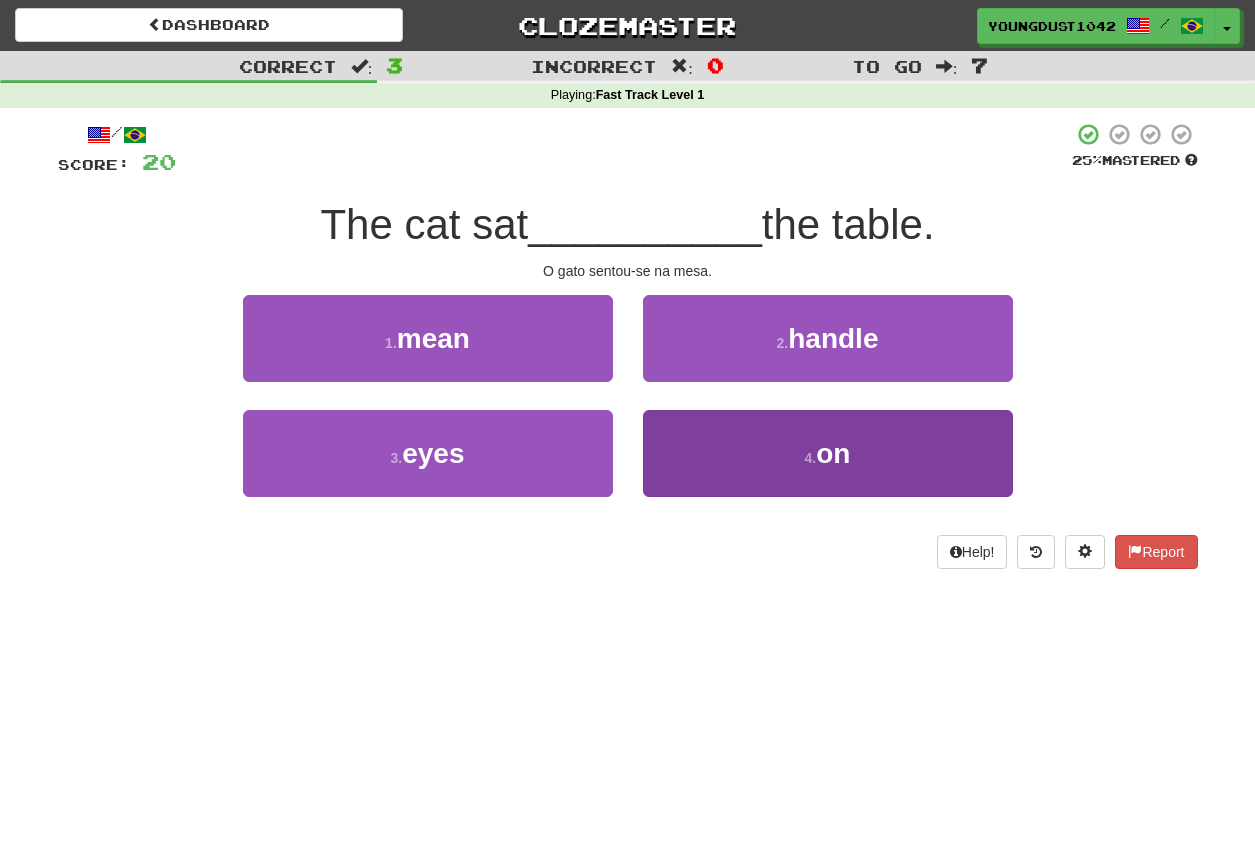 click on "4 .  on" at bounding box center [828, 453] 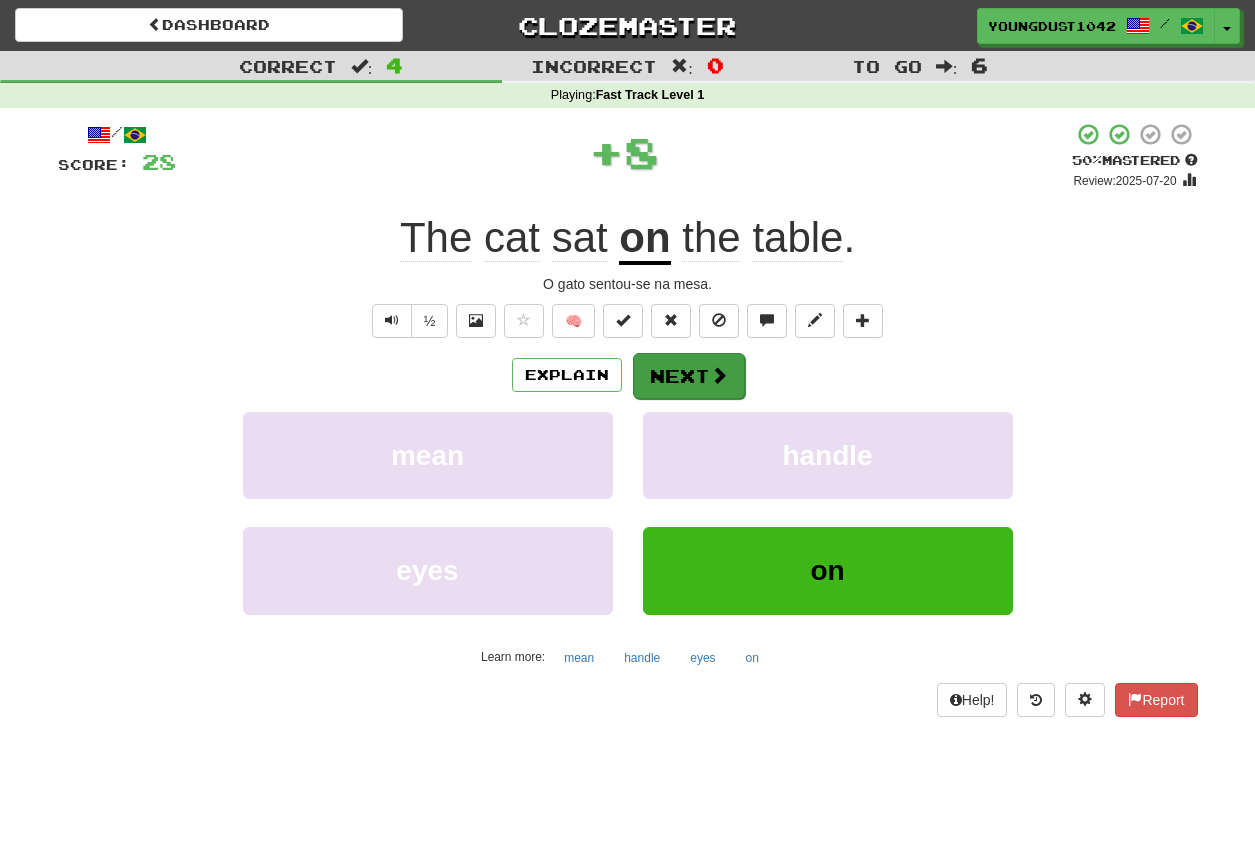 click on "Next" at bounding box center [689, 376] 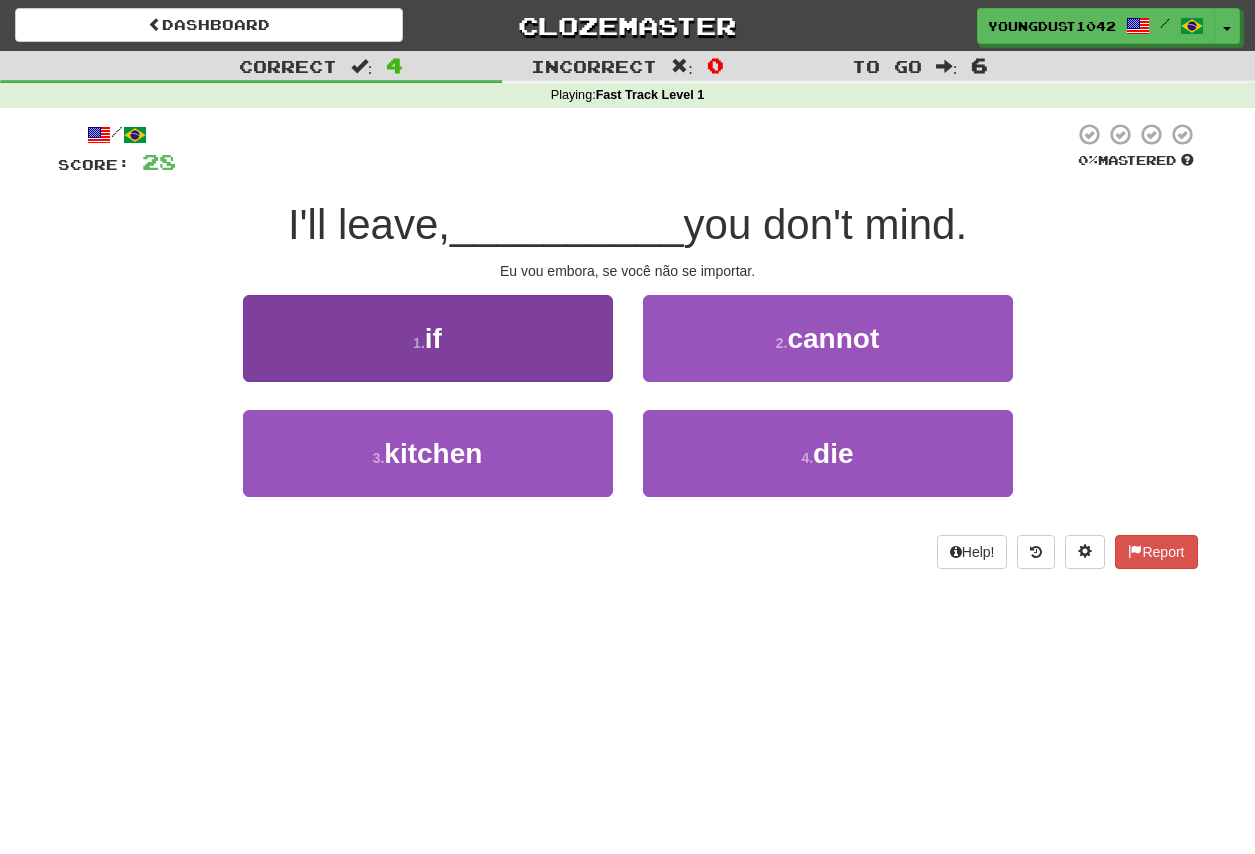 click on "1 .  if" at bounding box center [428, 338] 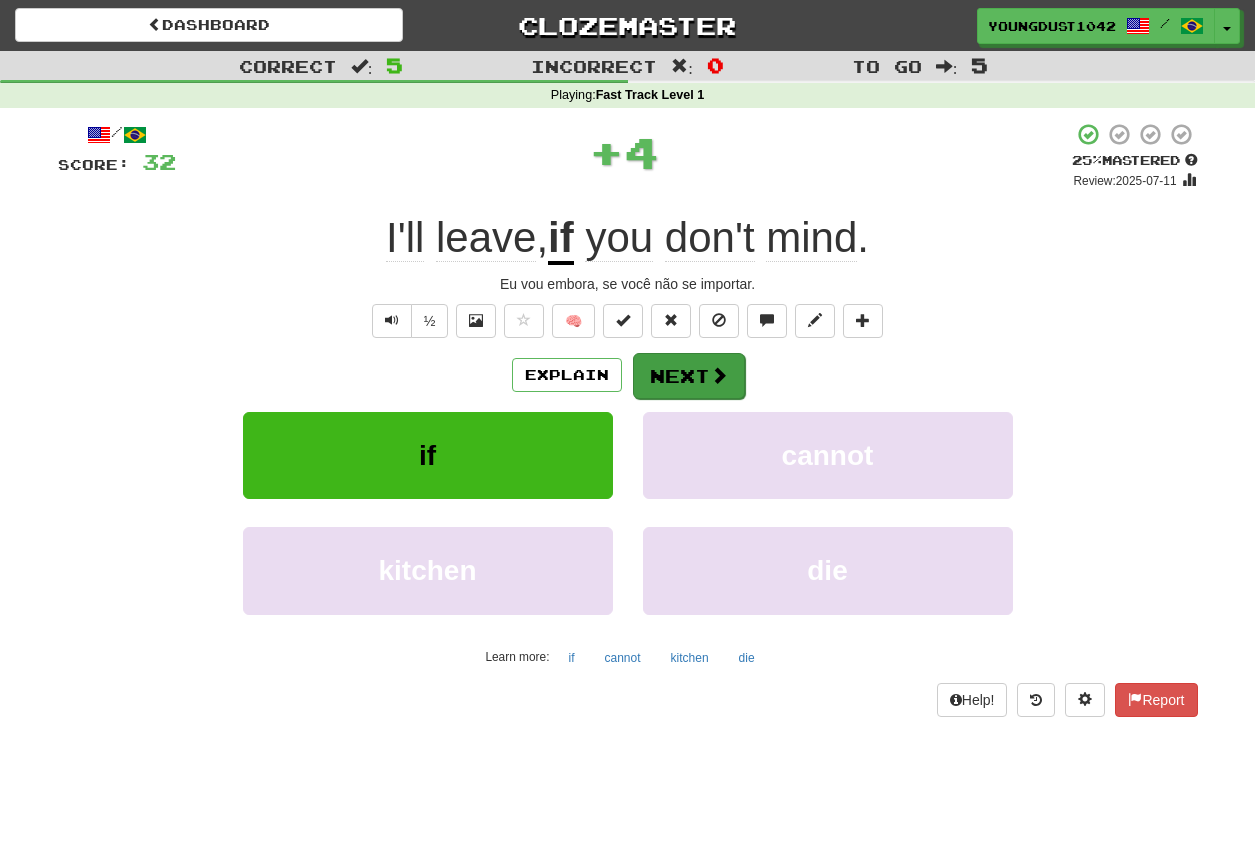 click on "Next" at bounding box center (689, 376) 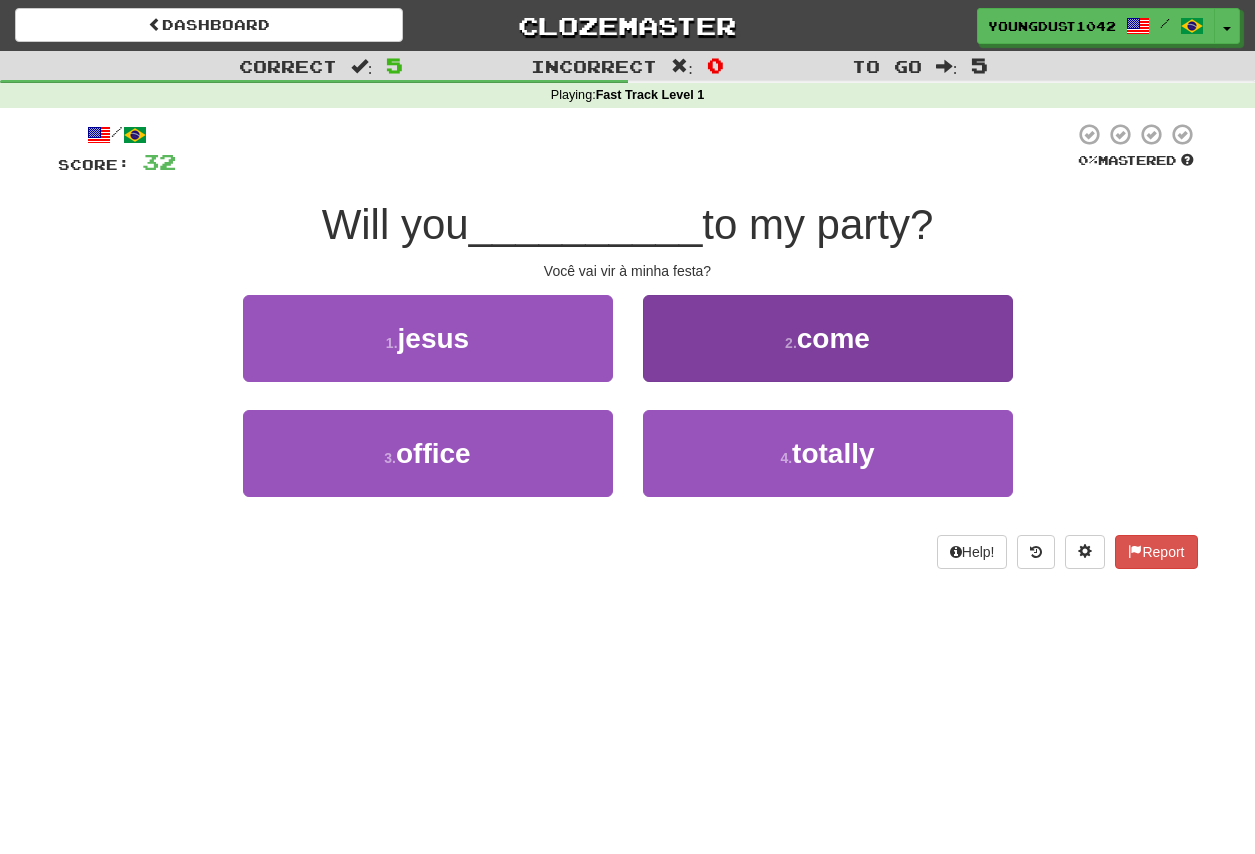 click on "2 .  come" at bounding box center (828, 338) 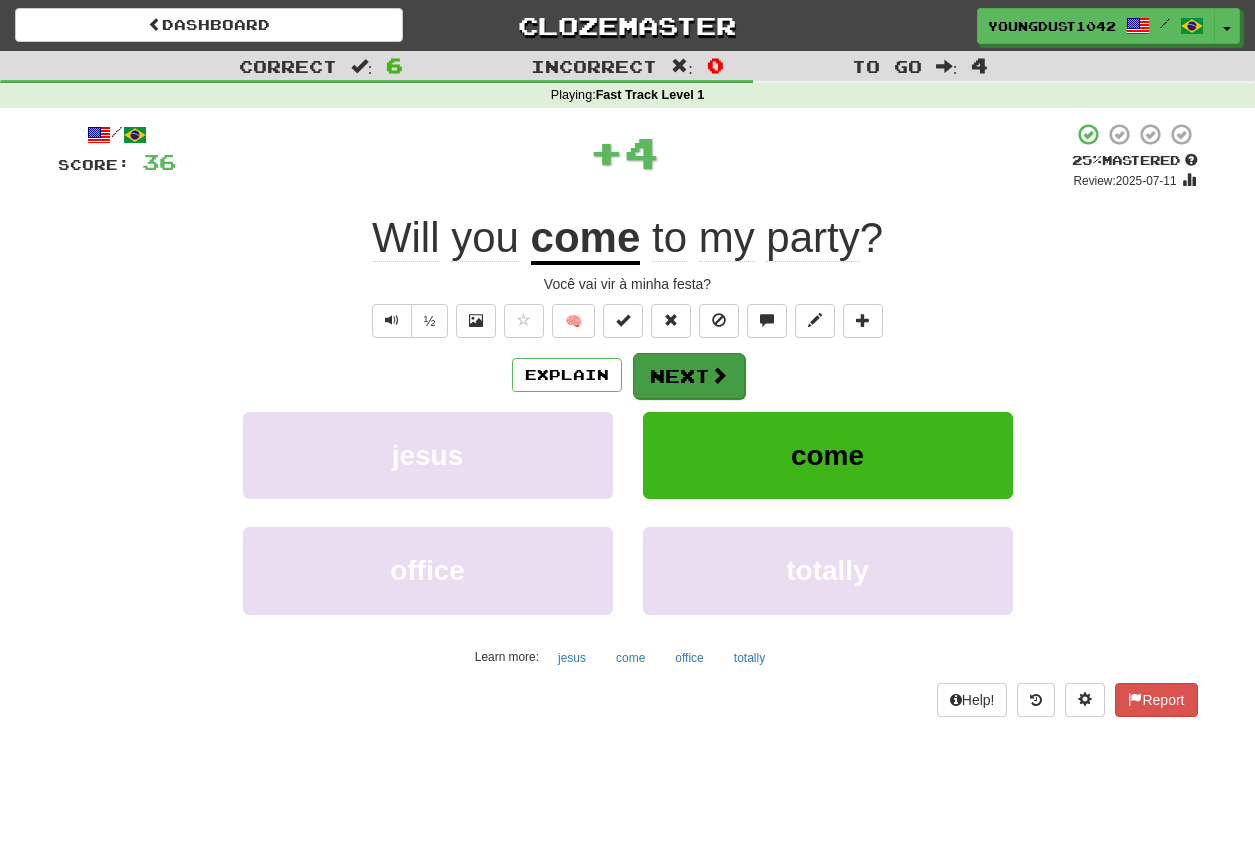 click on "Next" at bounding box center [689, 376] 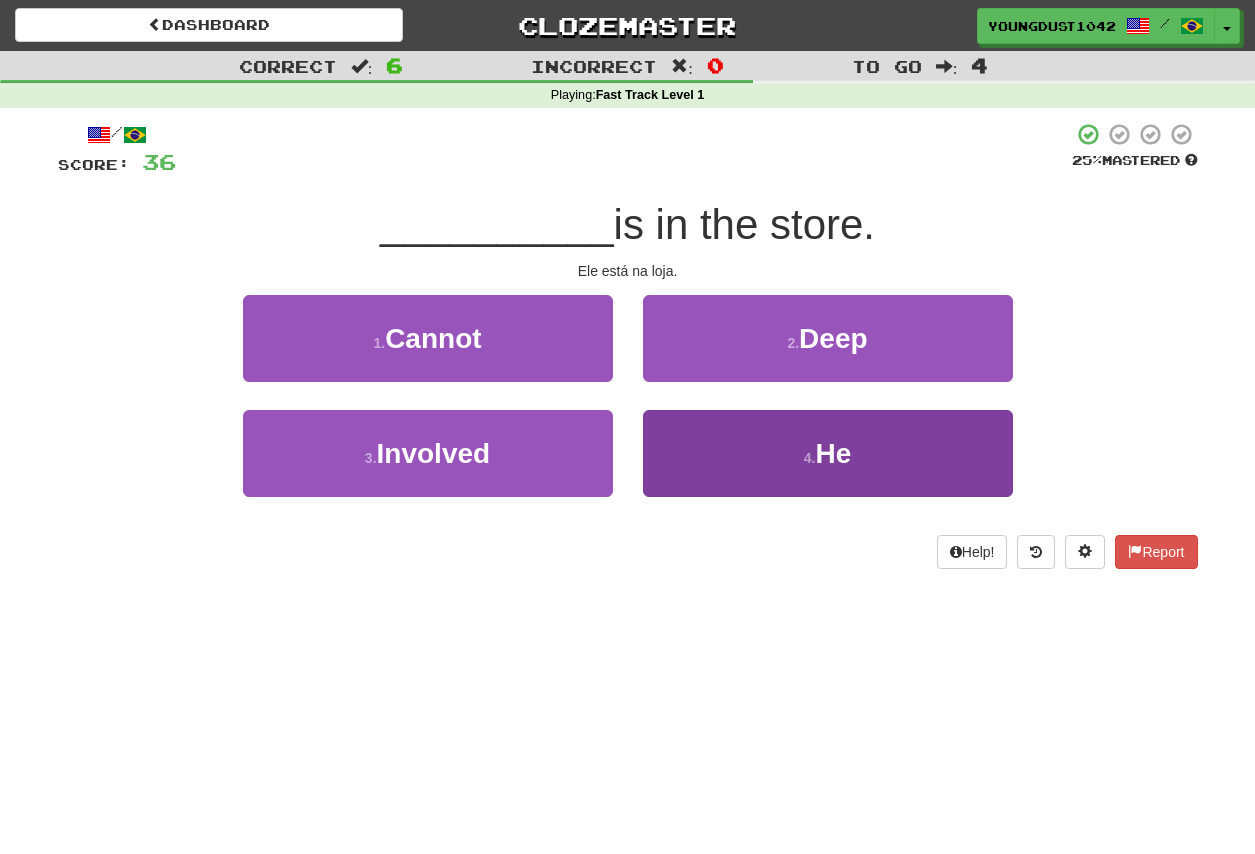 click on "4 .  He" at bounding box center (828, 453) 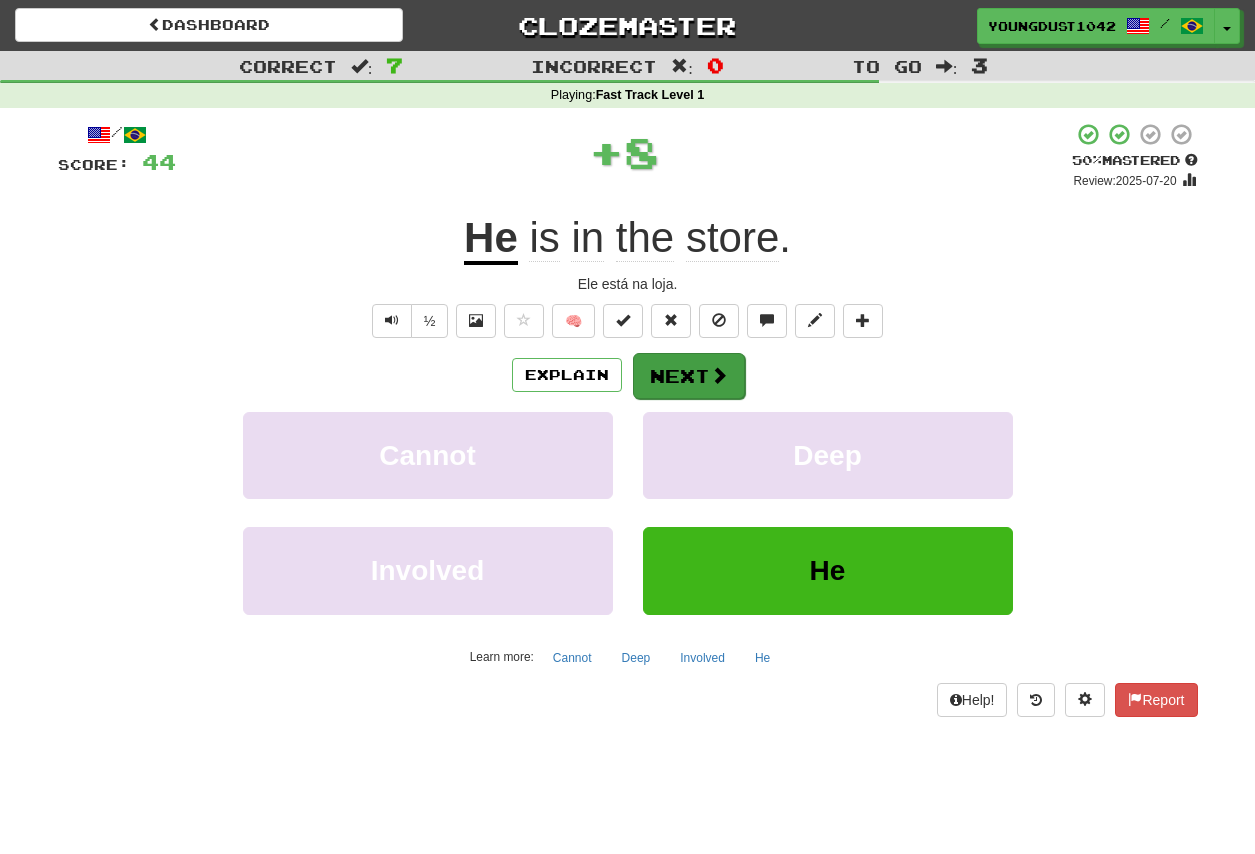 click on "Next" at bounding box center (689, 376) 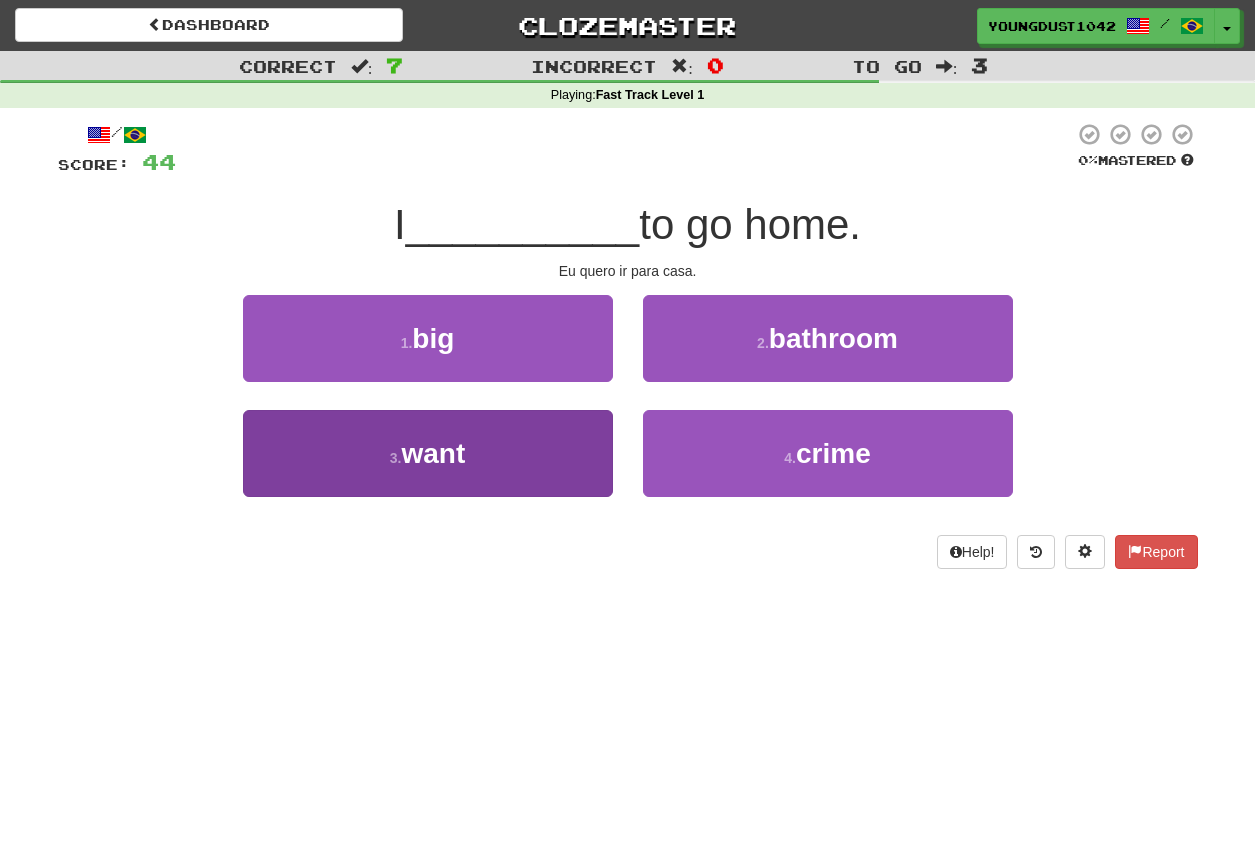 click on "3 .  want" at bounding box center (428, 453) 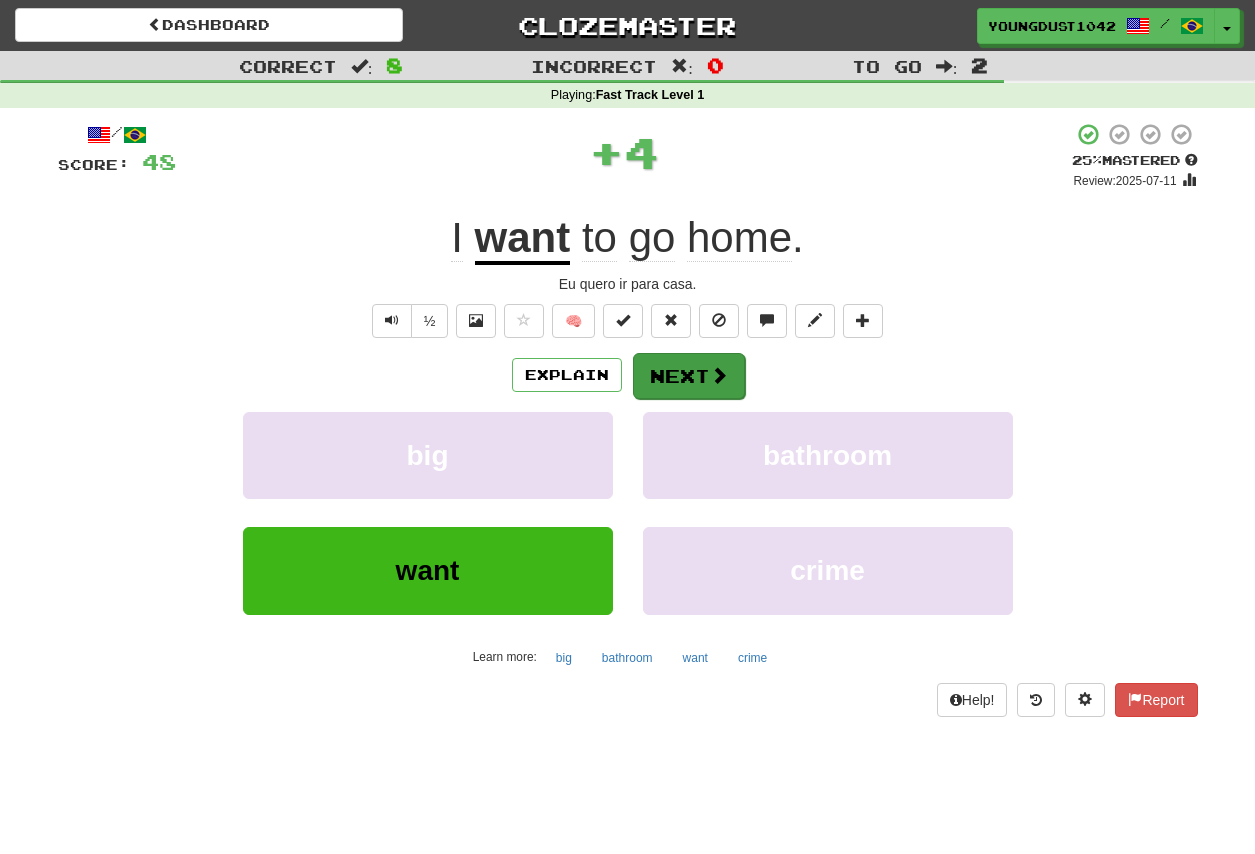 click on "Next" at bounding box center [689, 376] 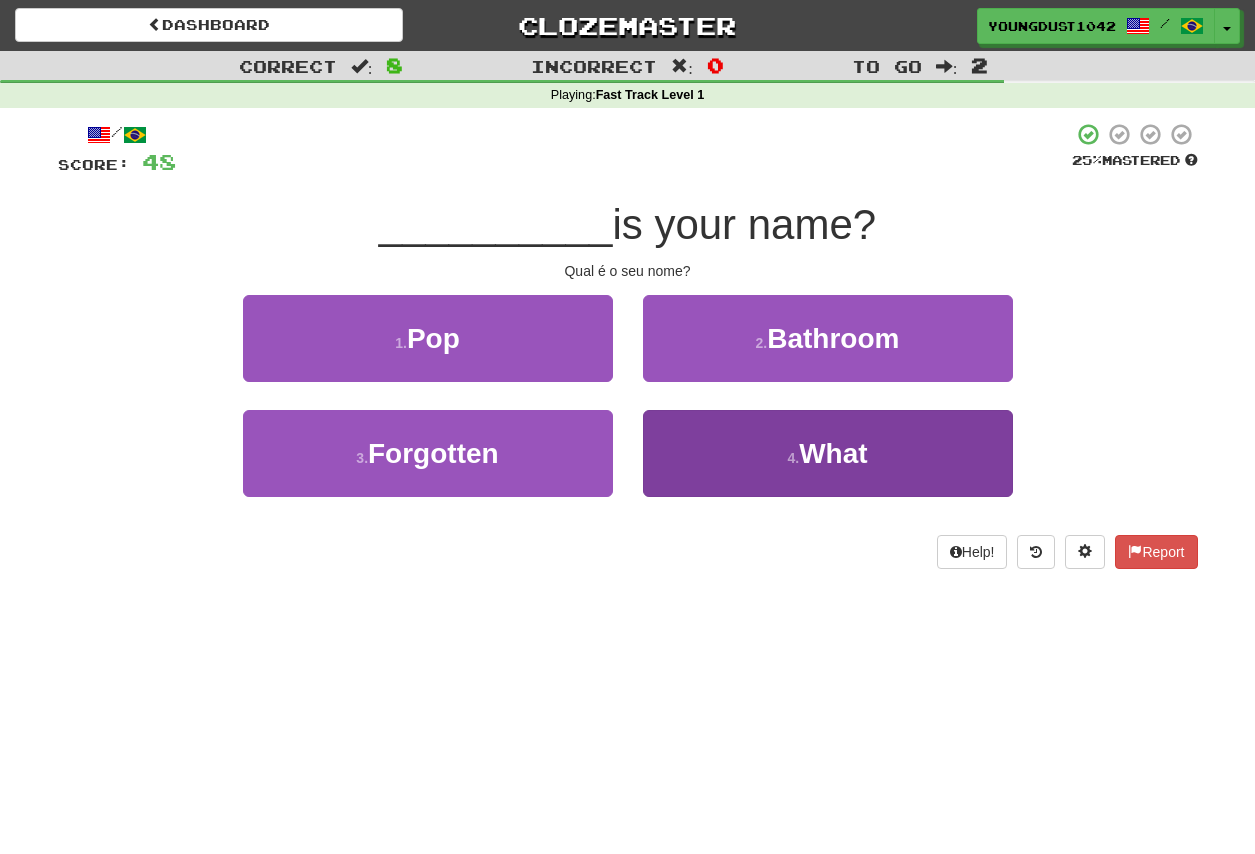 click on "4 ." at bounding box center (793, 458) 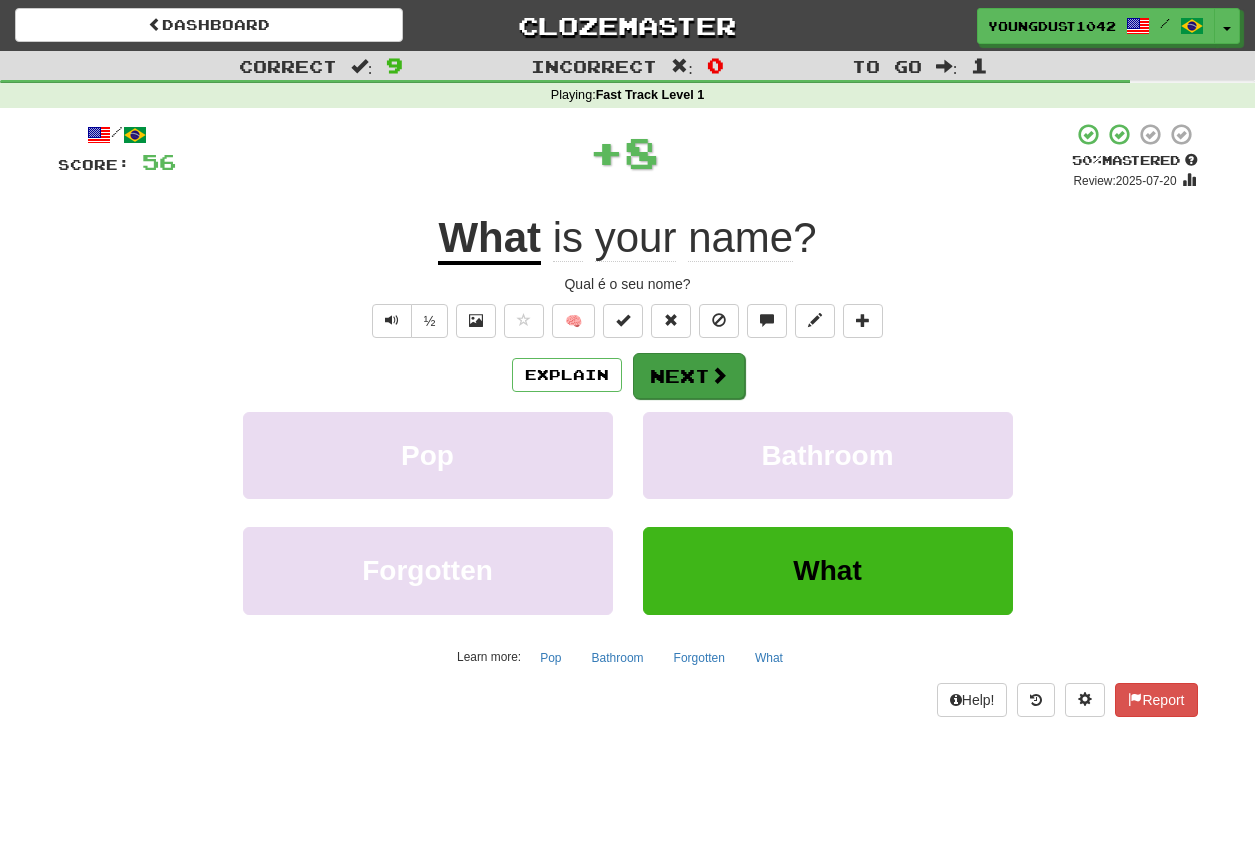 click on "Next" at bounding box center (689, 376) 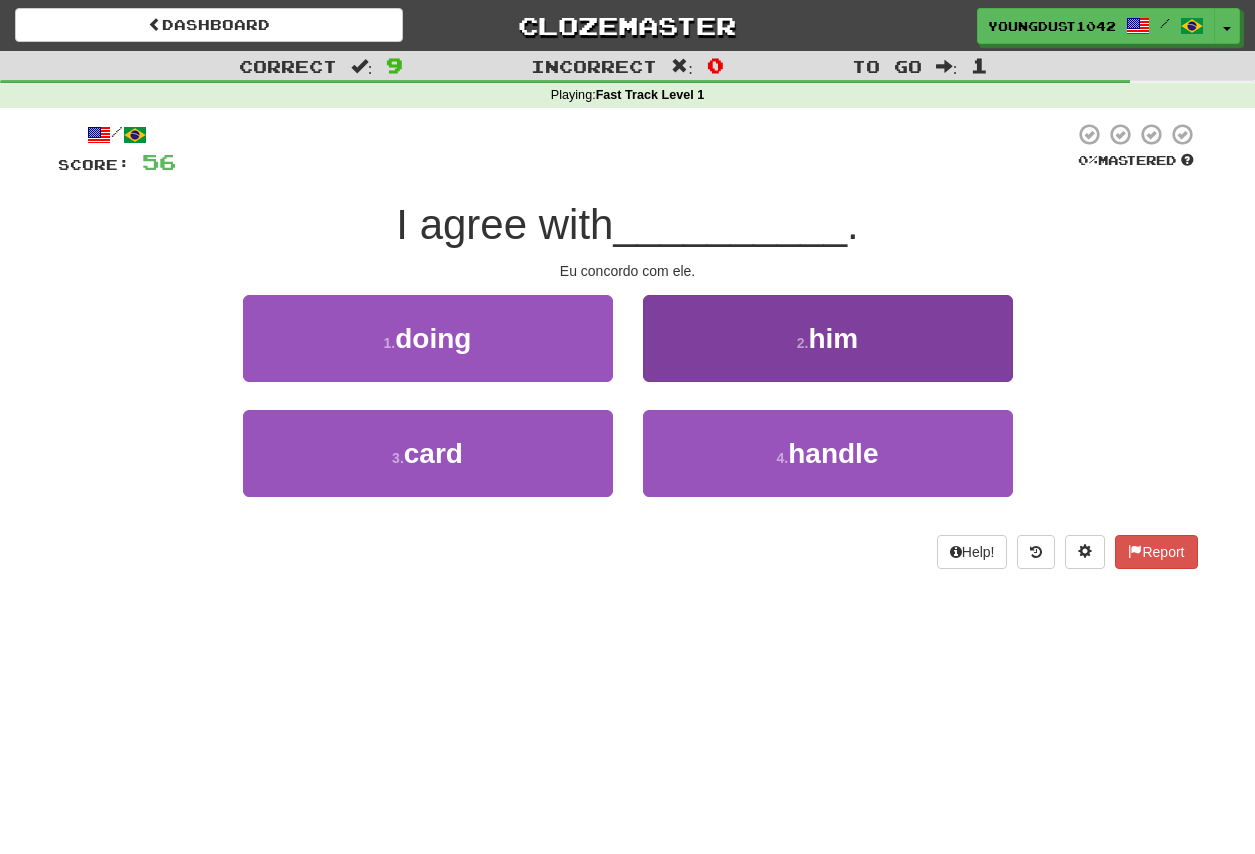 click on "2 .  him" at bounding box center [828, 338] 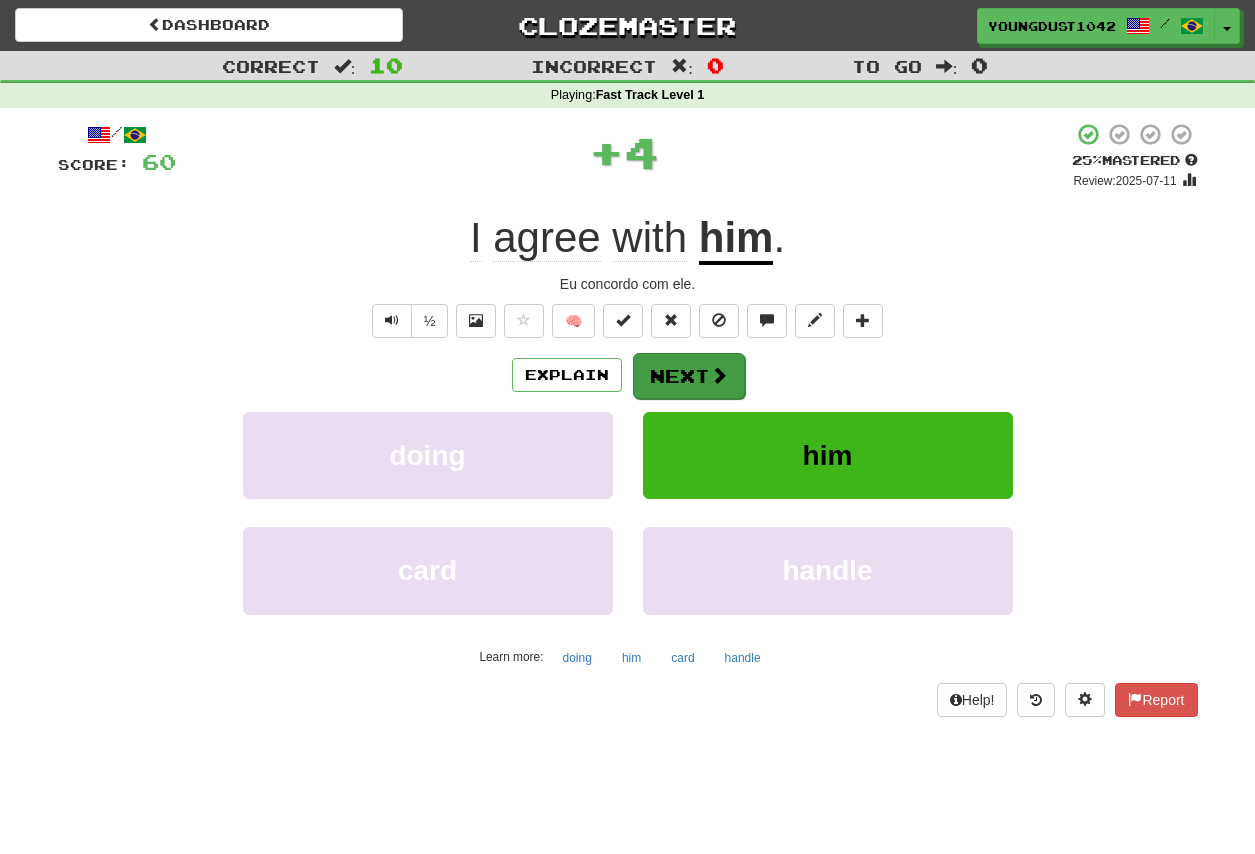 click on "Next" at bounding box center (689, 376) 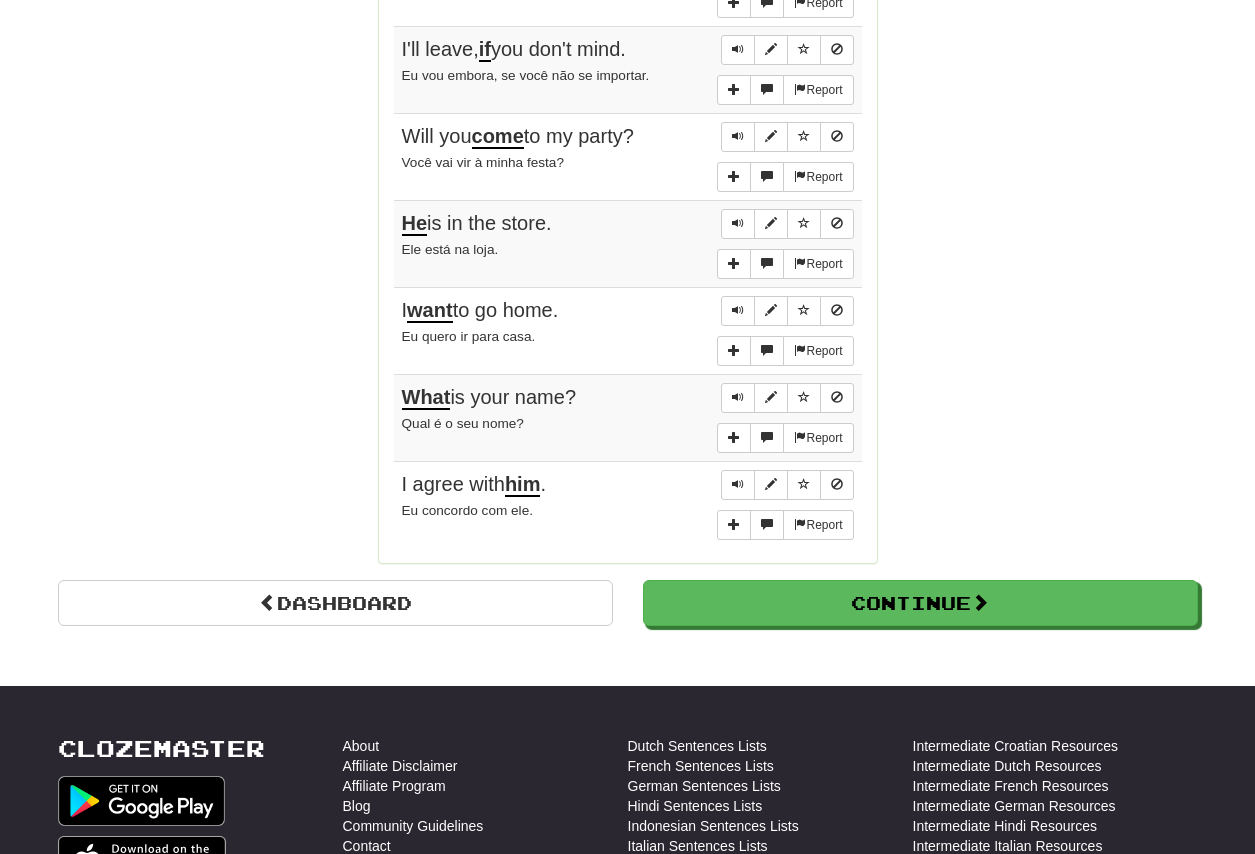 scroll, scrollTop: 1541, scrollLeft: 0, axis: vertical 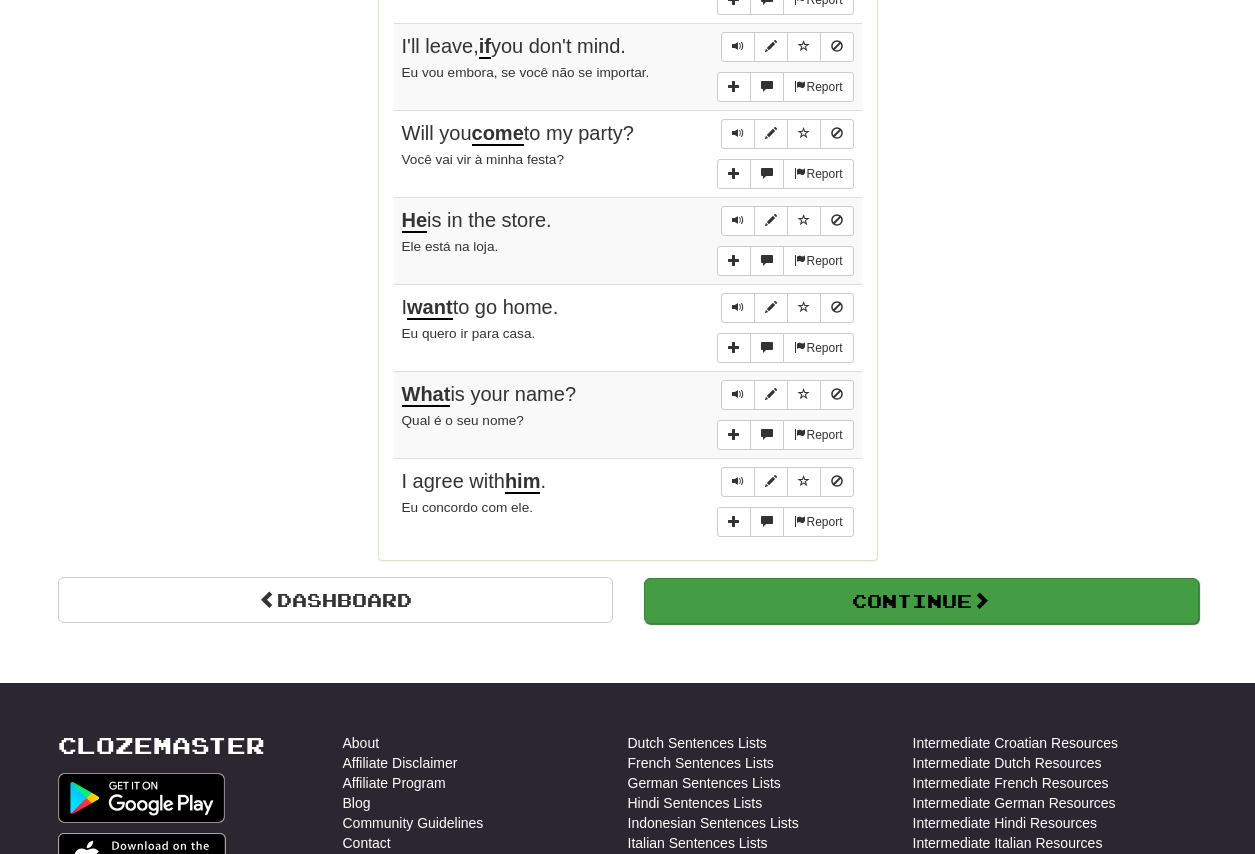 click on "Continue" at bounding box center (921, 601) 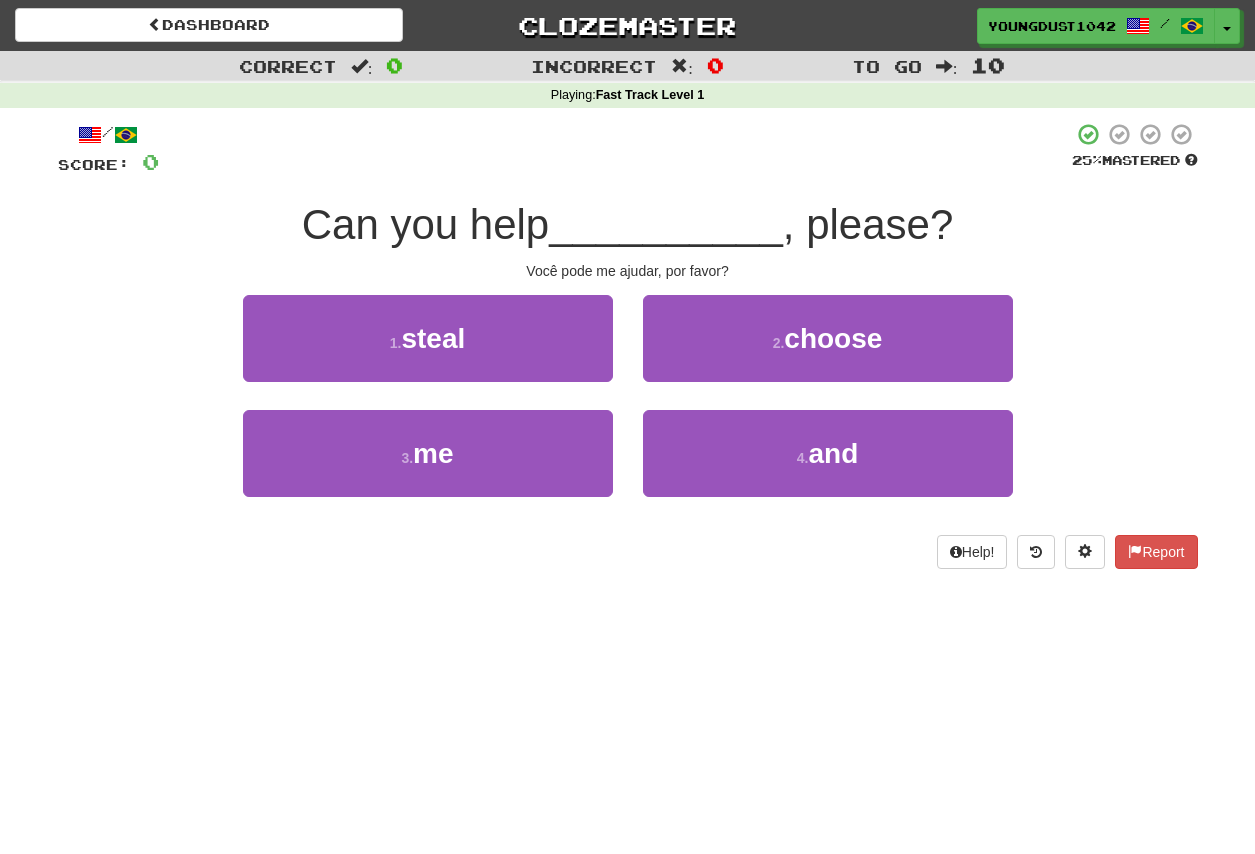 scroll, scrollTop: 0, scrollLeft: 0, axis: both 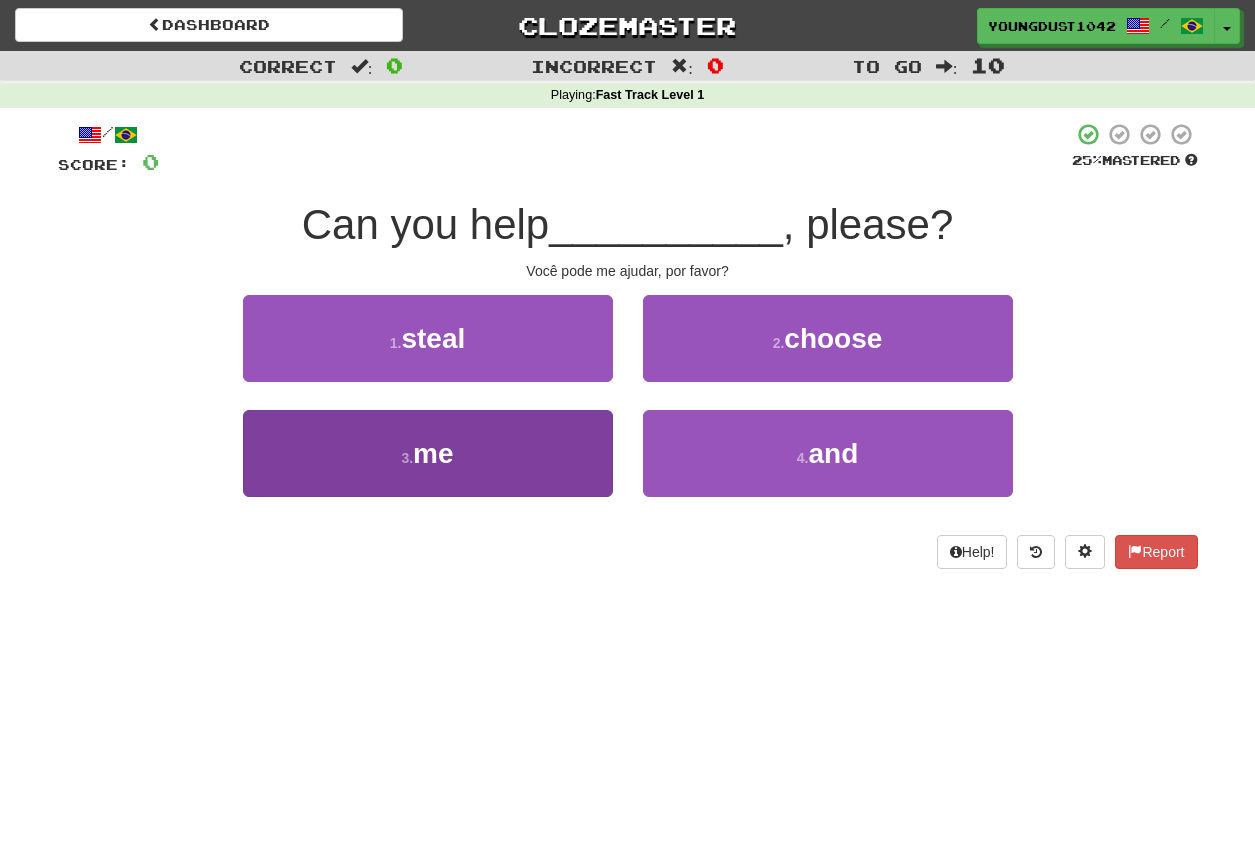 click on "3 .  me" at bounding box center [428, 453] 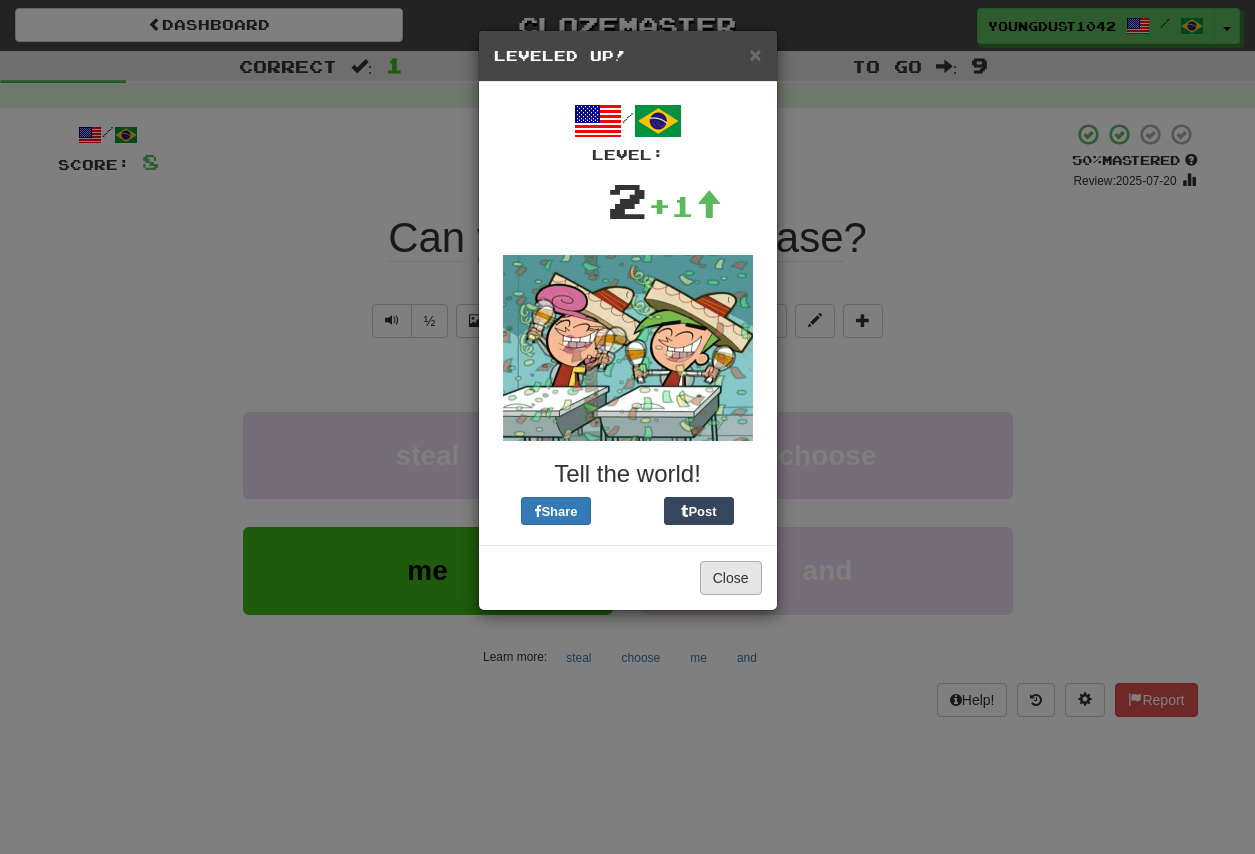 click on "Close" at bounding box center [731, 578] 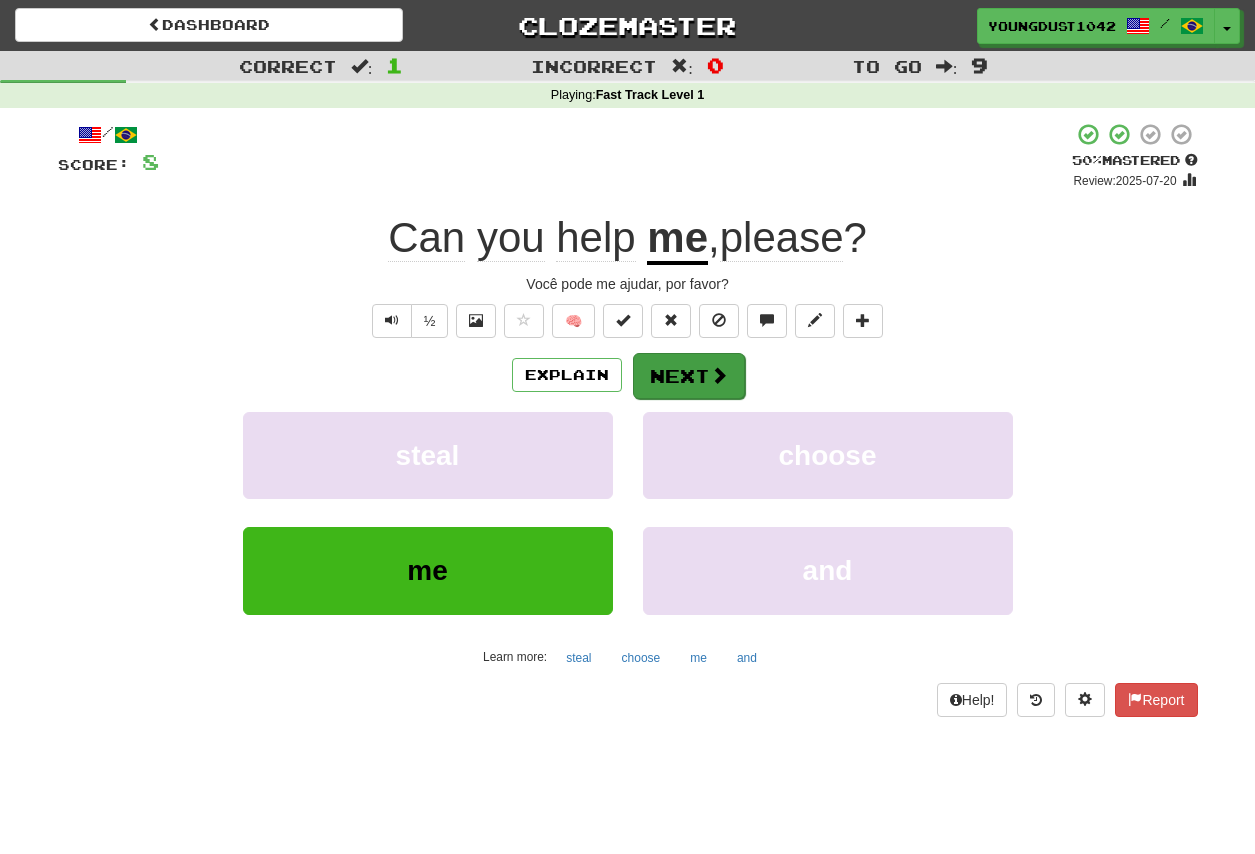 click on "Next" at bounding box center (689, 376) 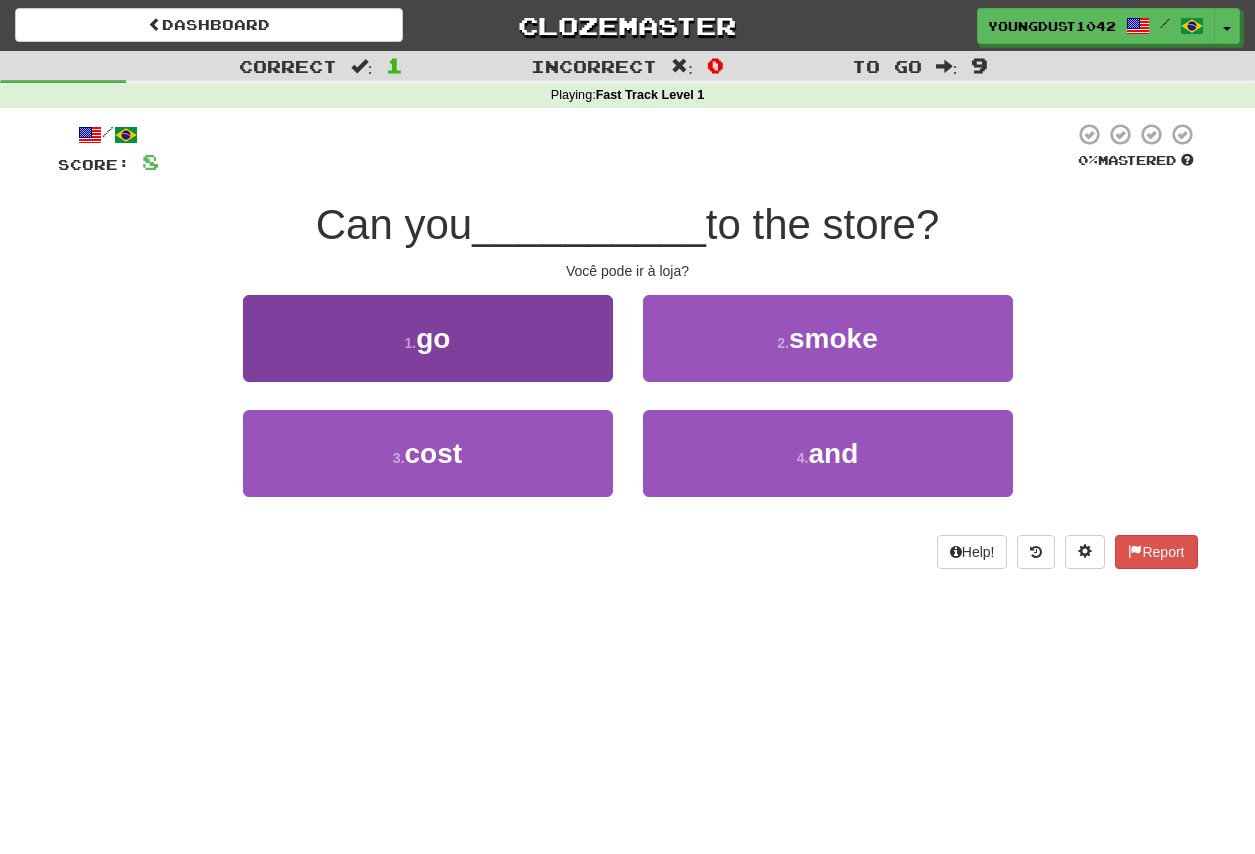 click on "1 .  go" at bounding box center [428, 338] 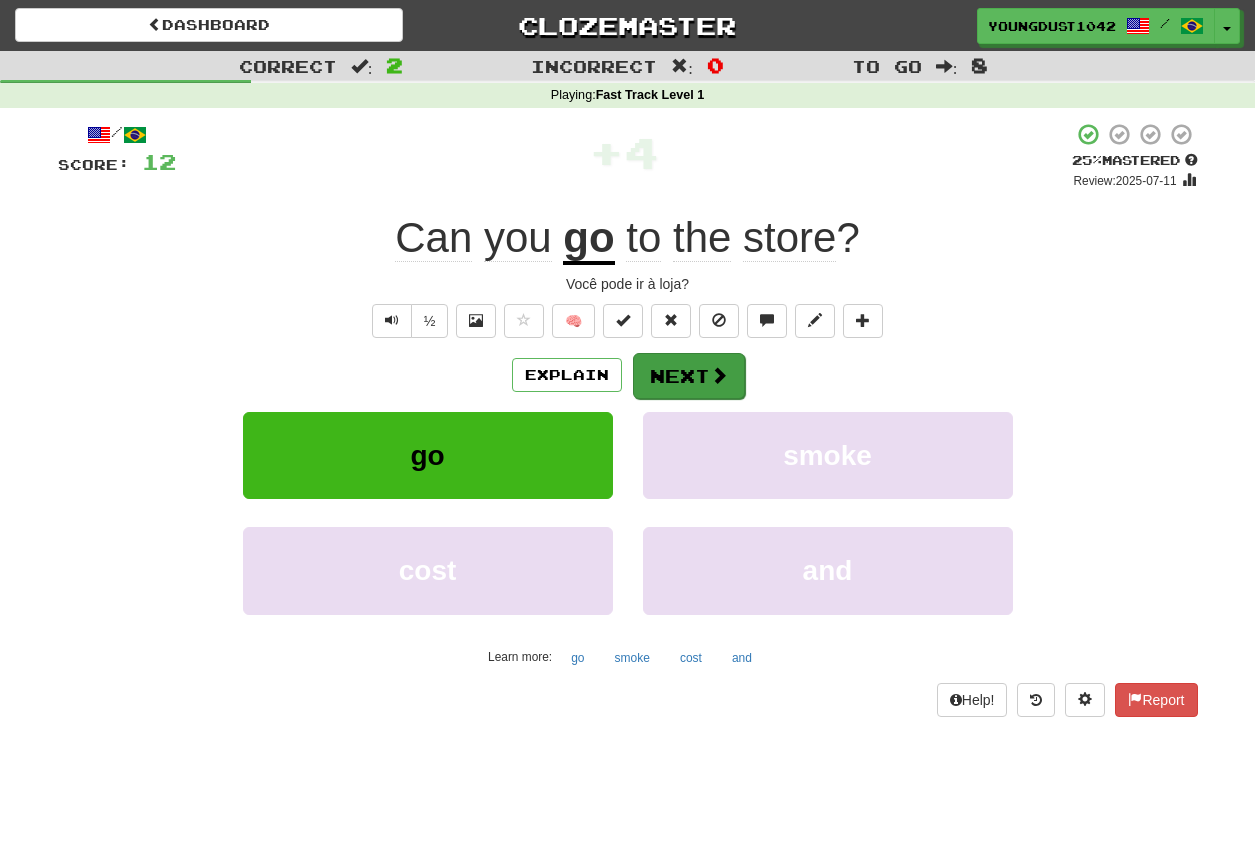 click on "Next" at bounding box center (689, 376) 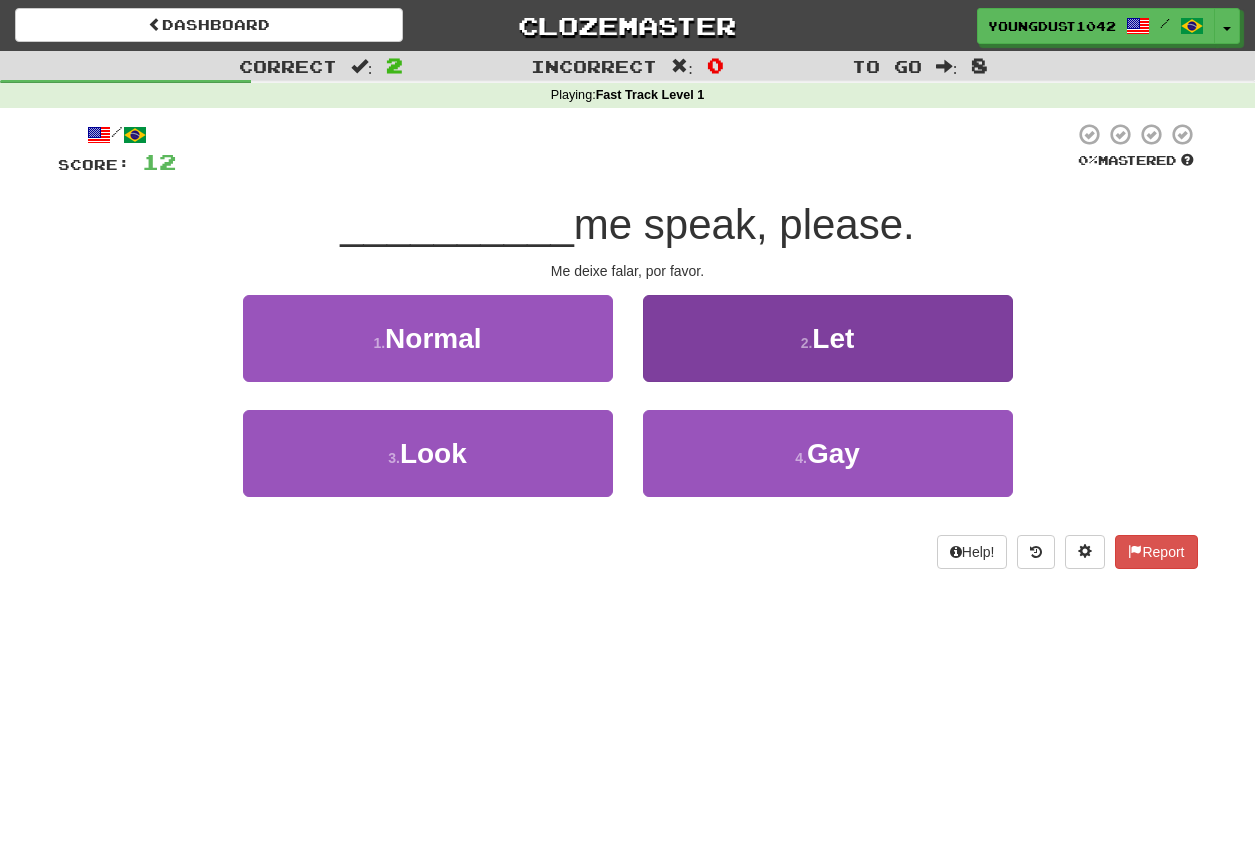 click on "2 .  Let" at bounding box center (828, 338) 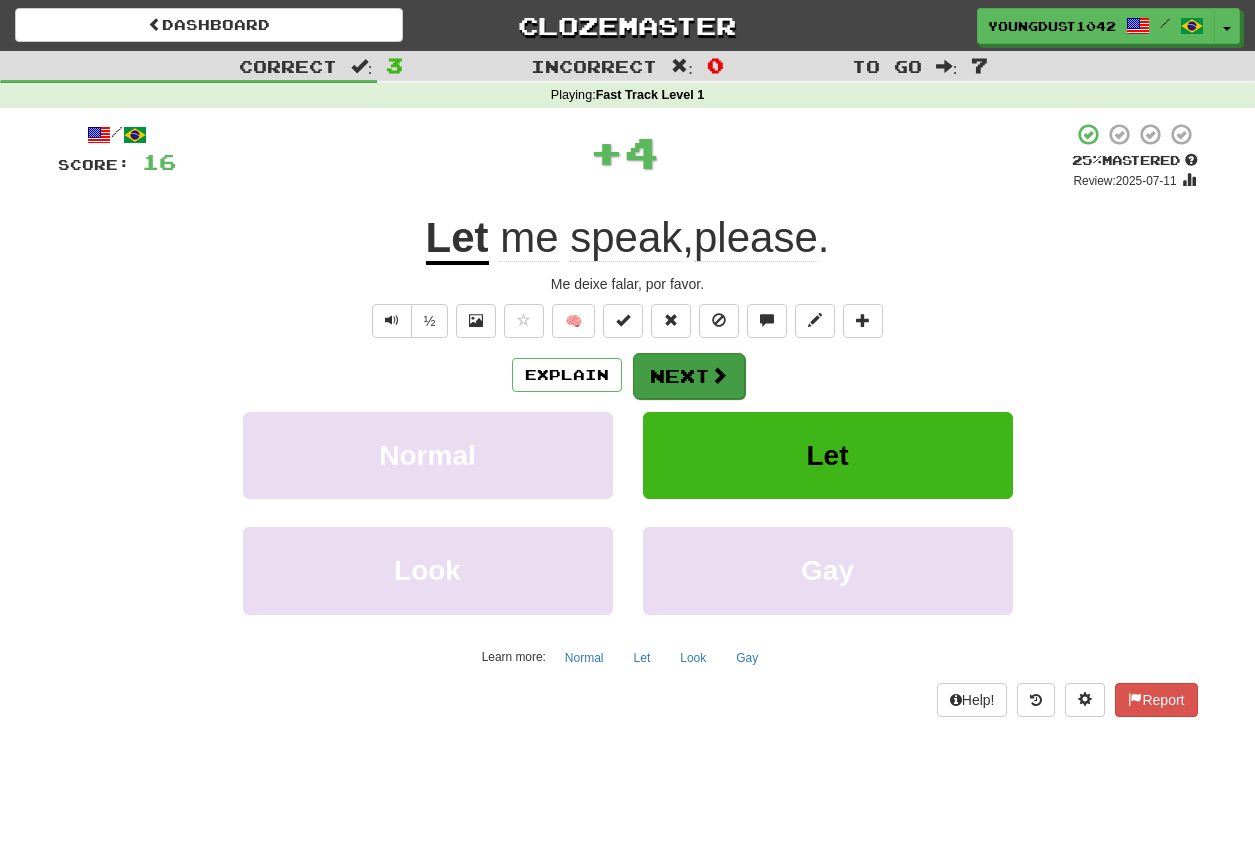 click on "Next" at bounding box center [689, 376] 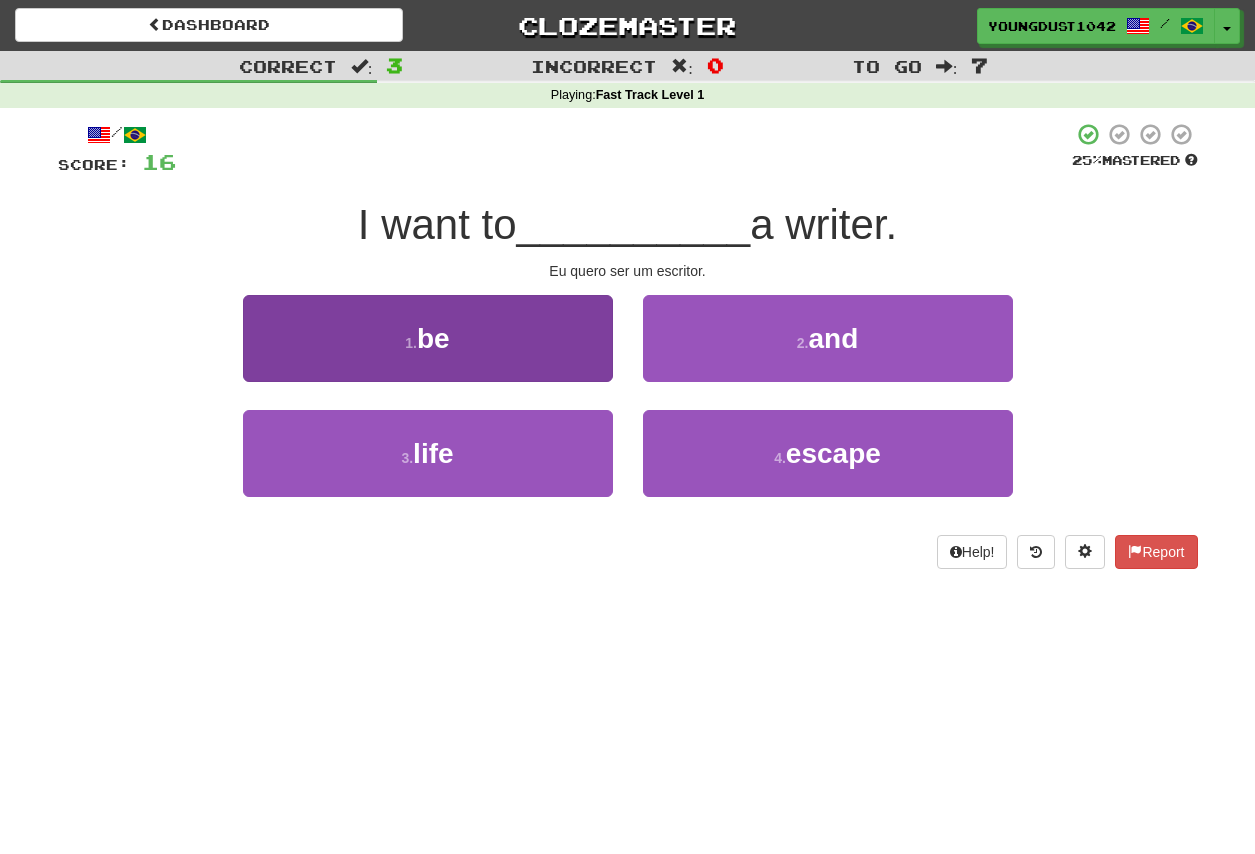 click on "1 .  be" at bounding box center (428, 338) 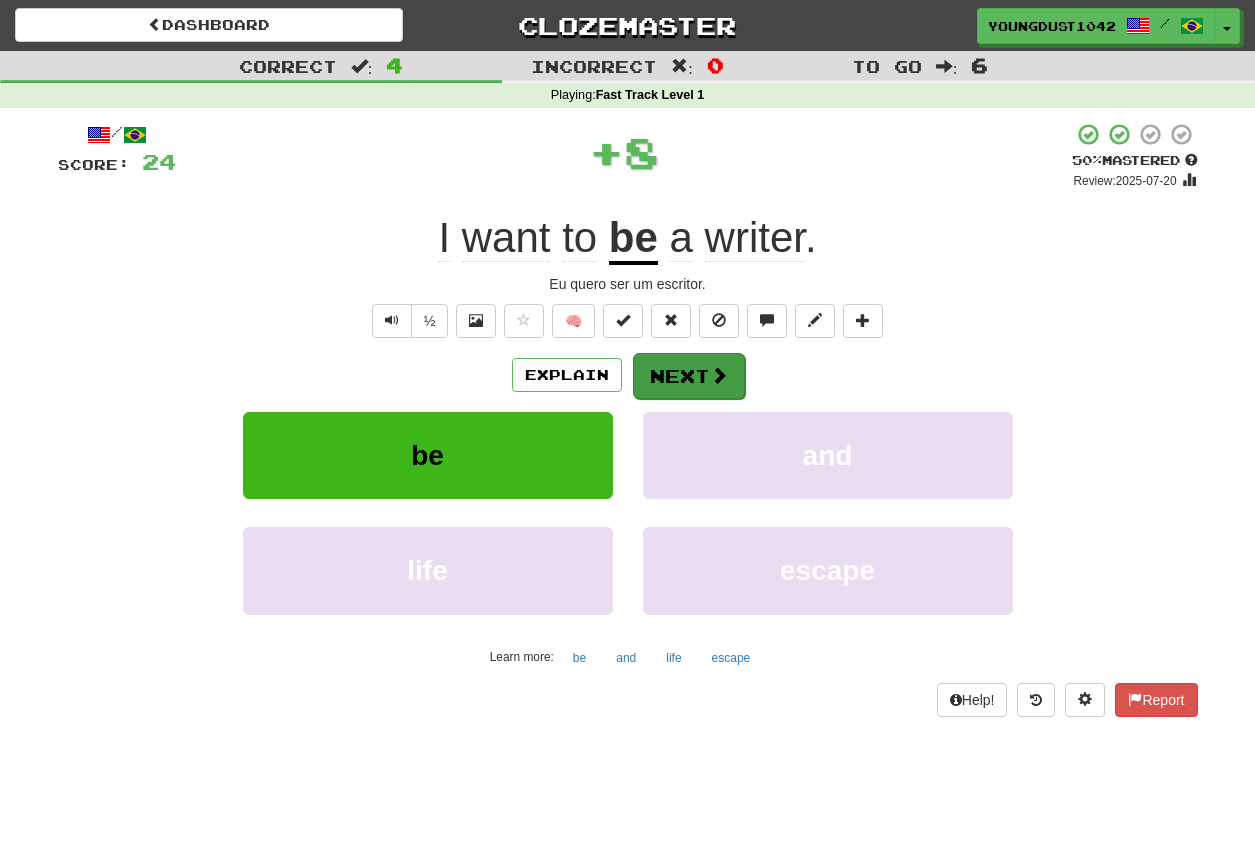 click on "Next" at bounding box center (689, 376) 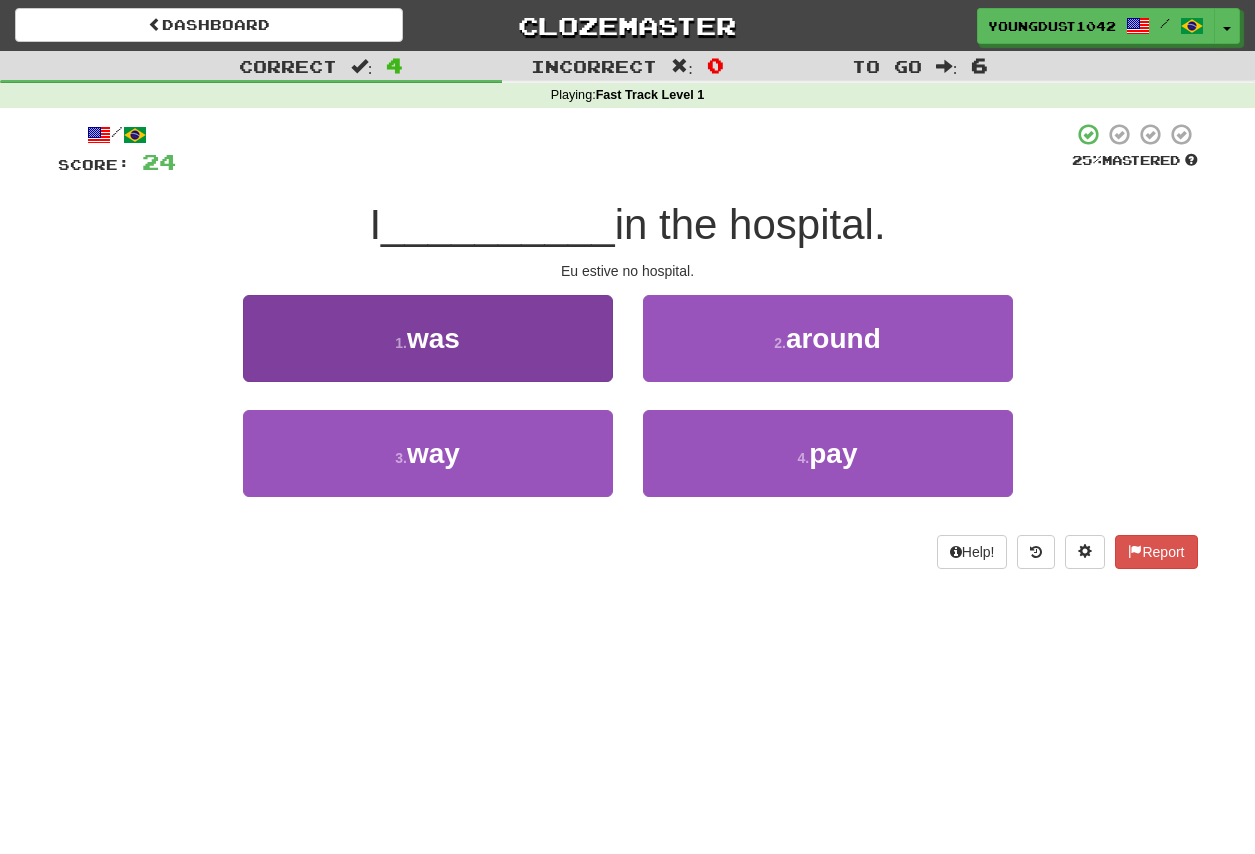 click on "1 .  was" at bounding box center (428, 338) 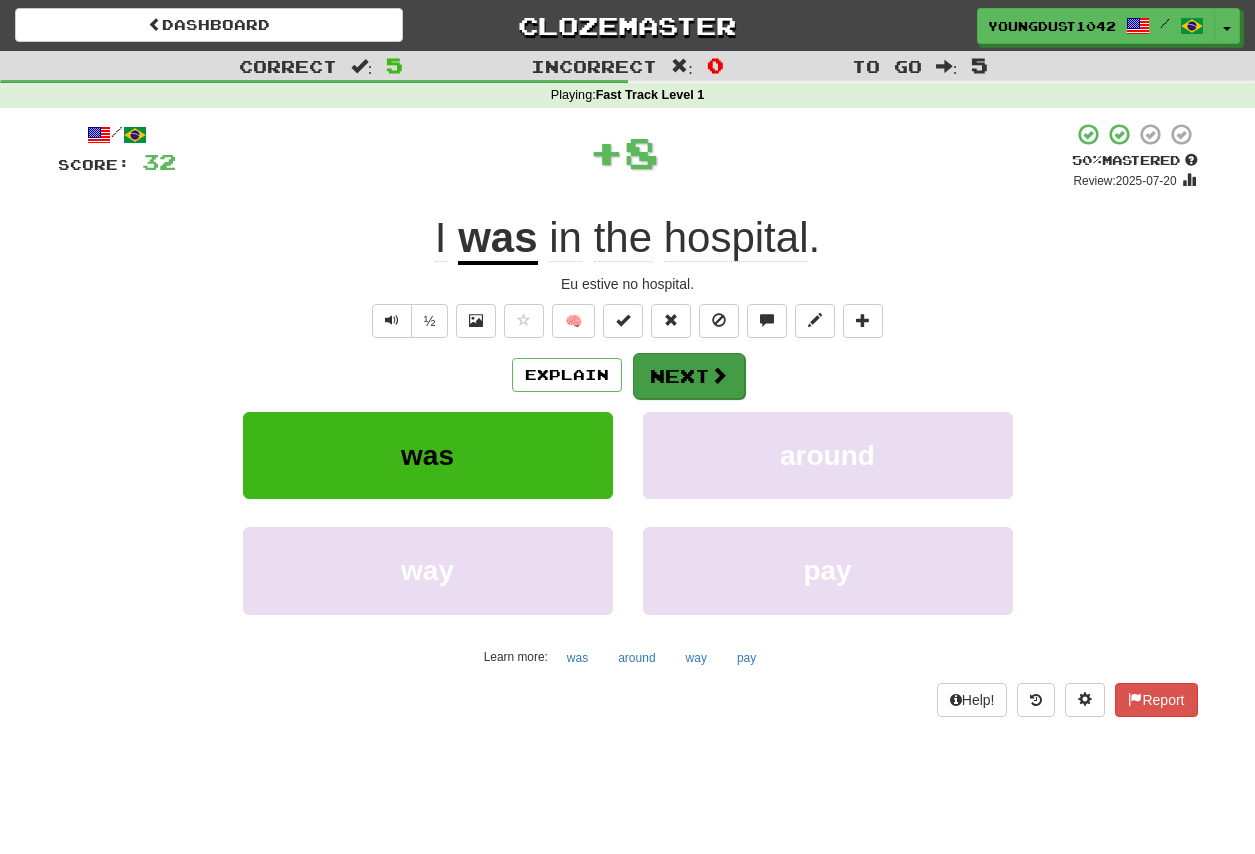 click on "Next" at bounding box center [689, 376] 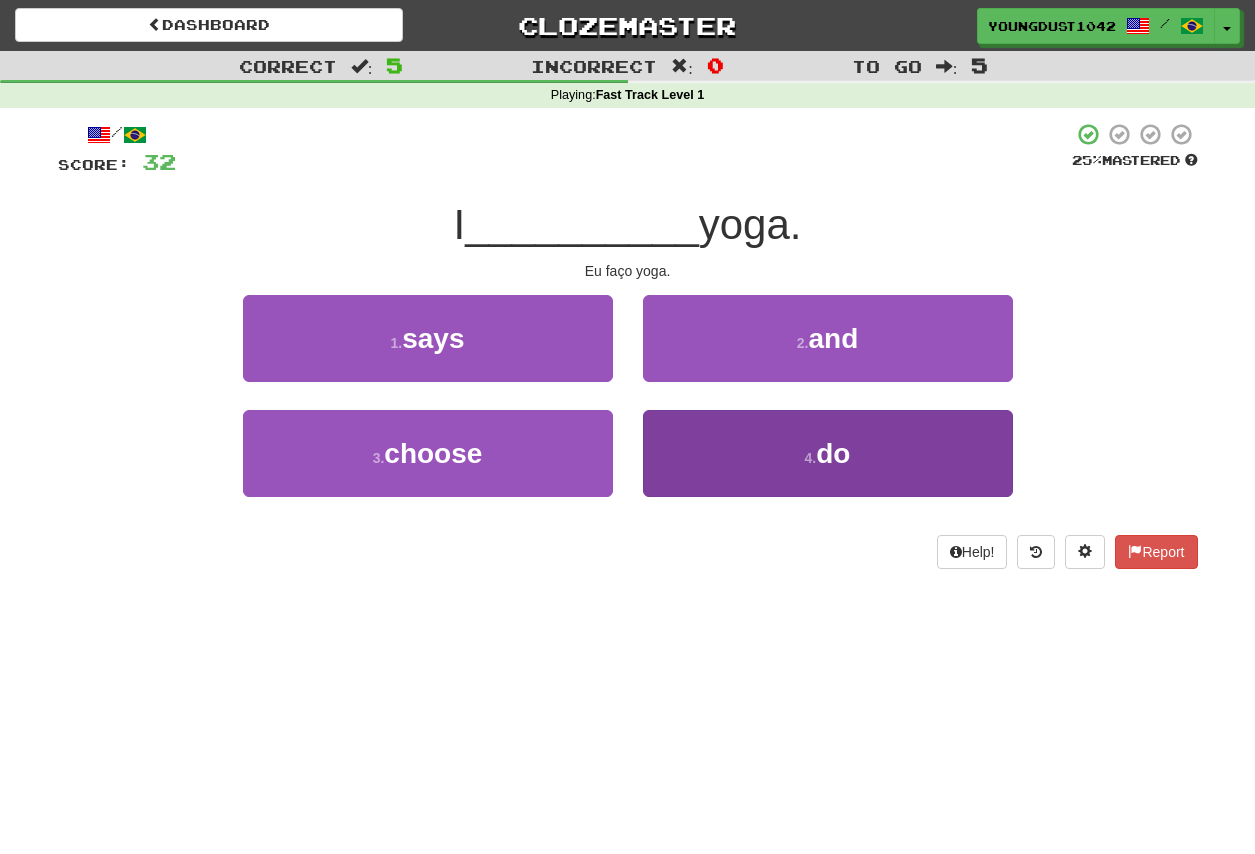 click on "4 .  do" at bounding box center (828, 453) 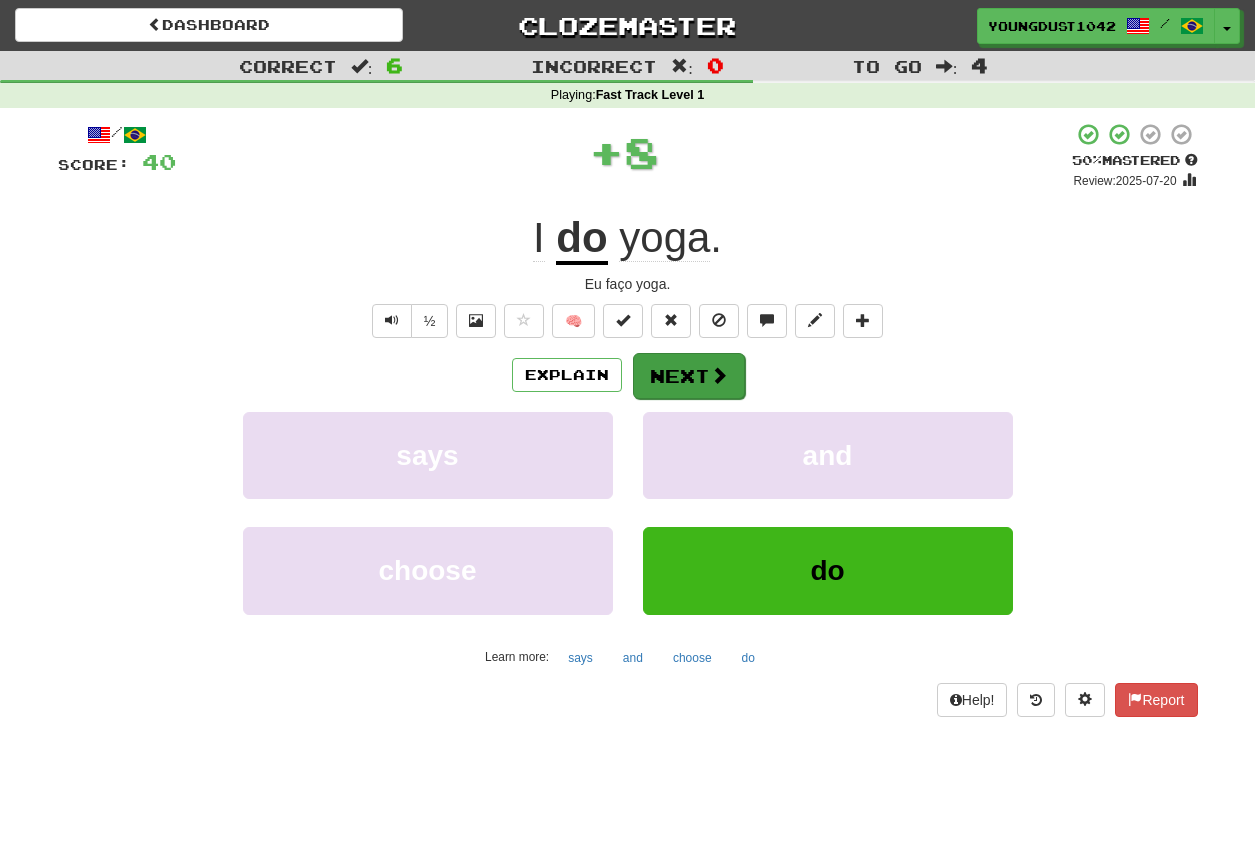 click on "Next" at bounding box center [689, 376] 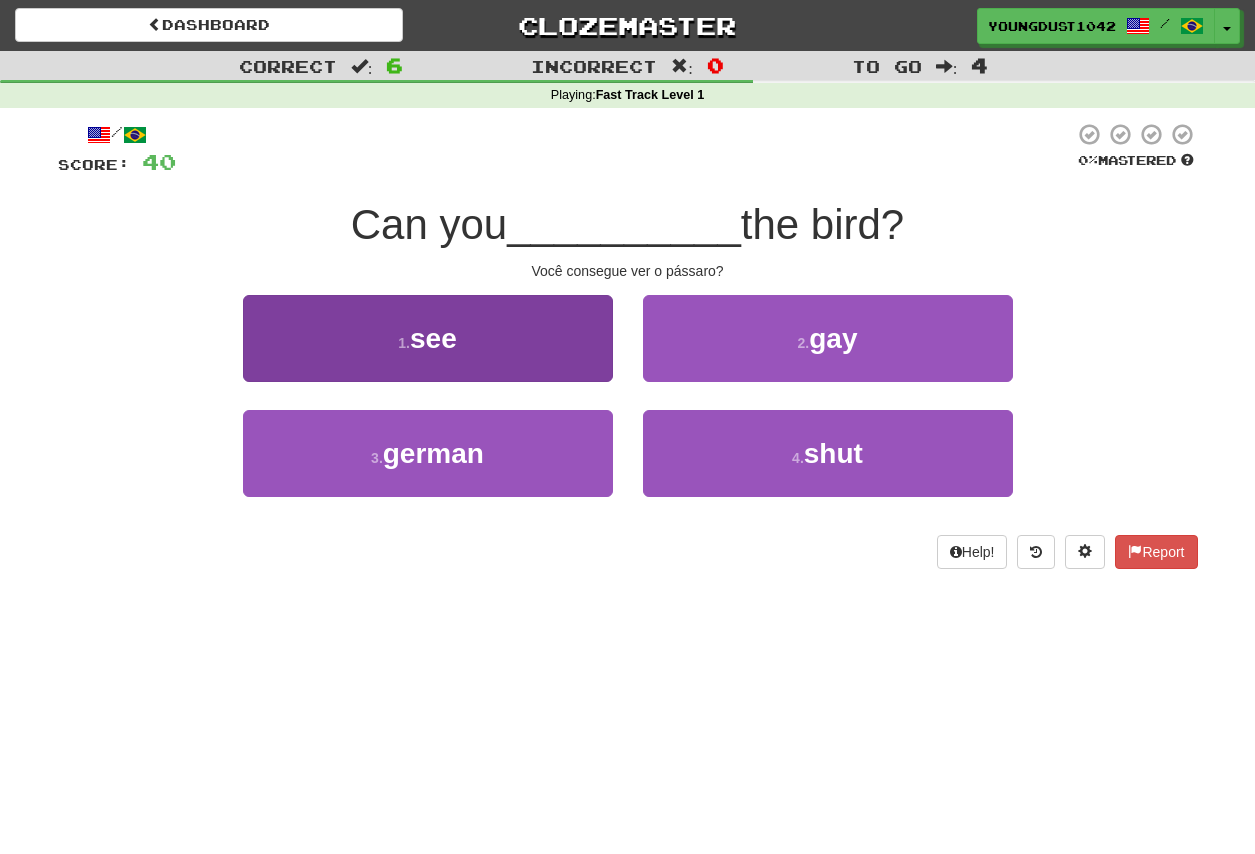click on "1 .  see" at bounding box center (428, 338) 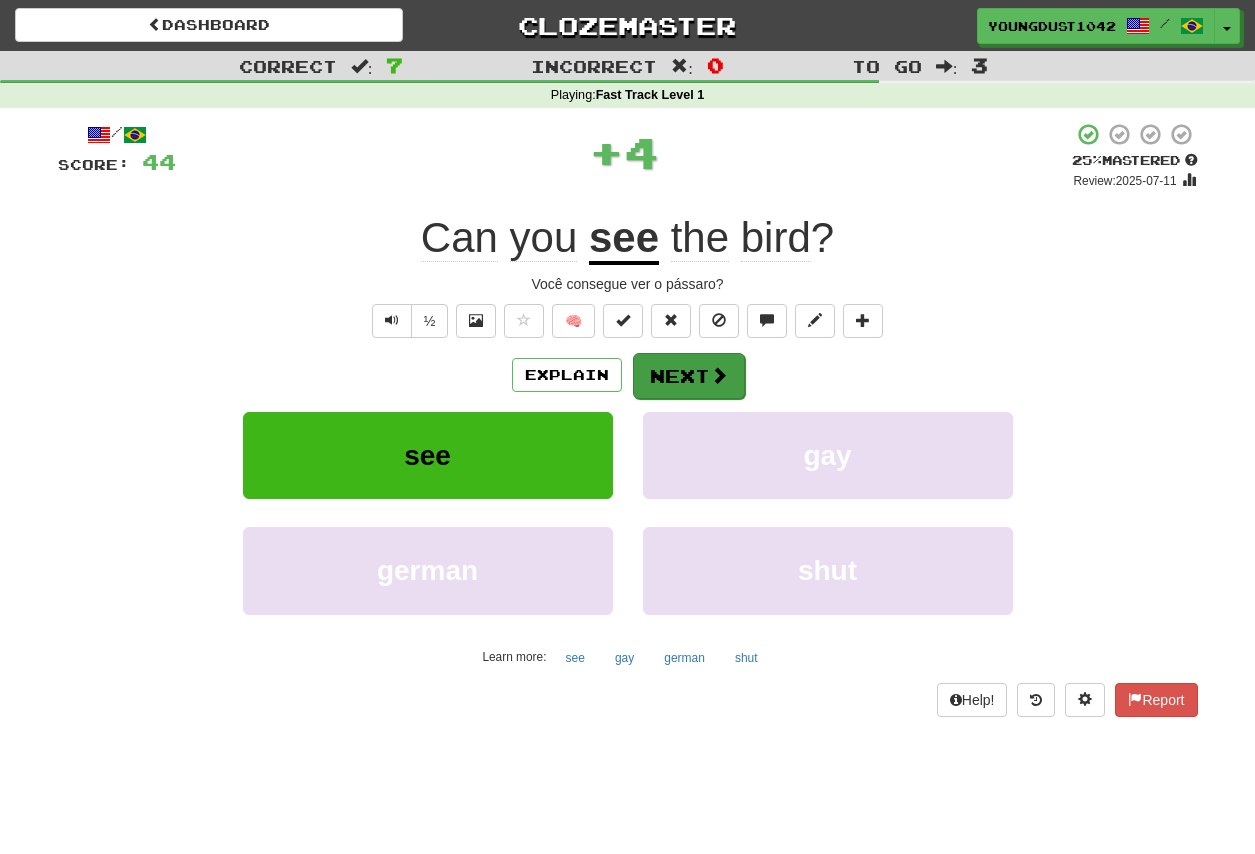 click on "Next" at bounding box center (689, 376) 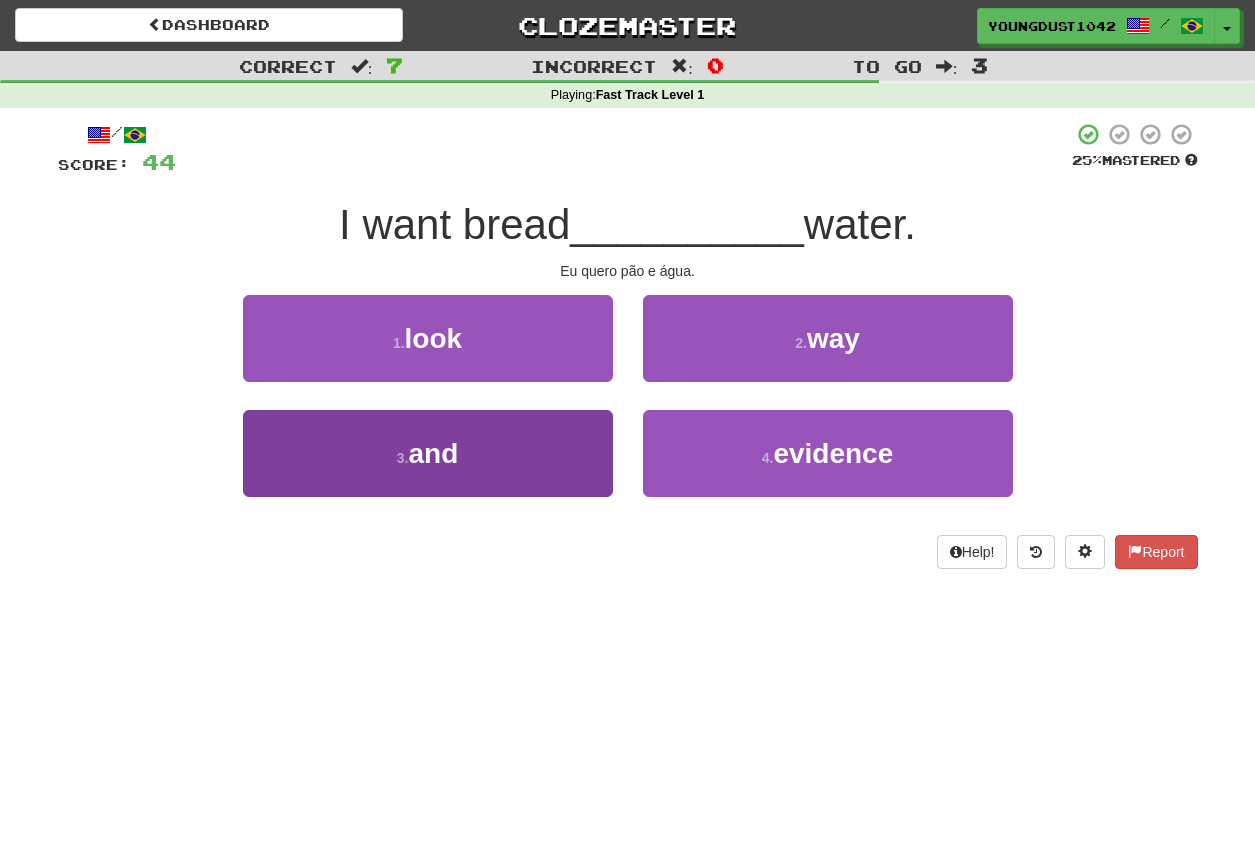 click on "3 .  and" at bounding box center [428, 453] 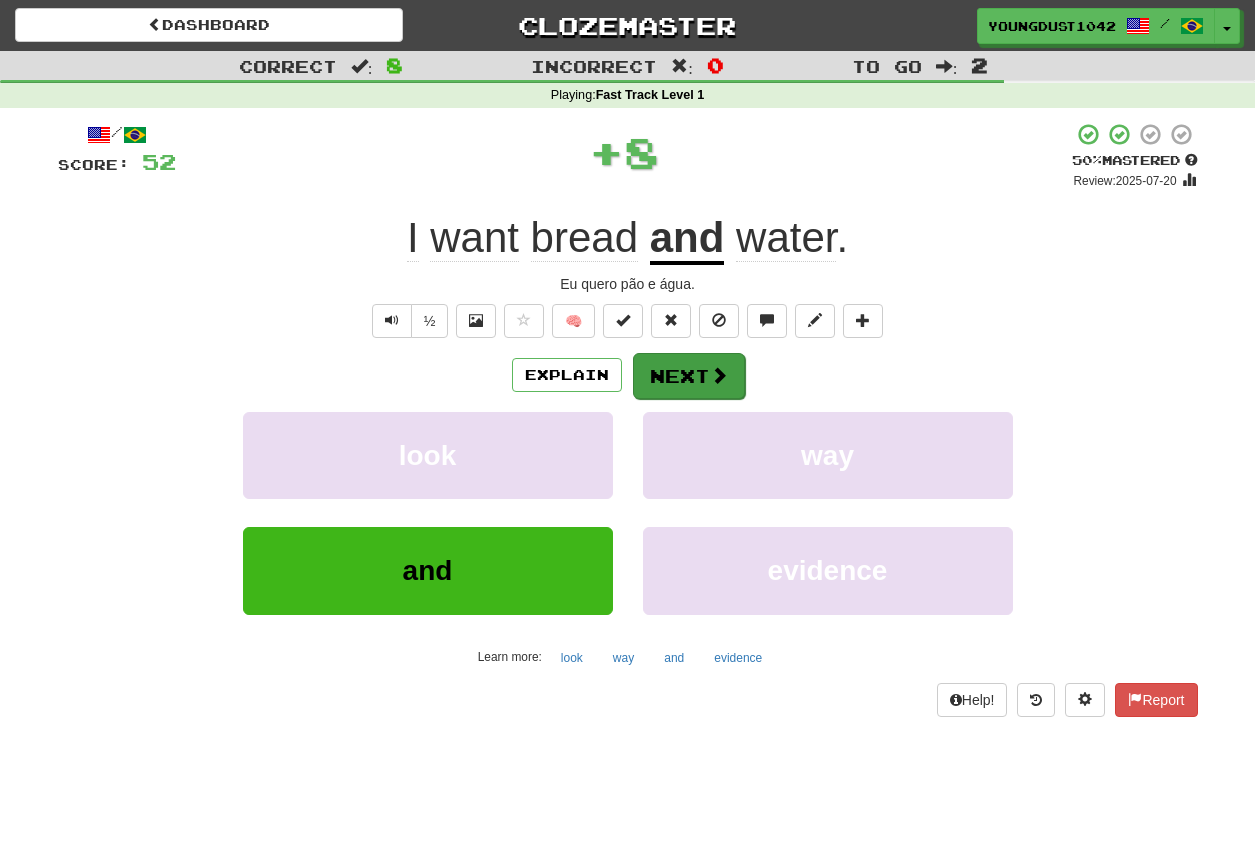 click on "Next" at bounding box center (689, 376) 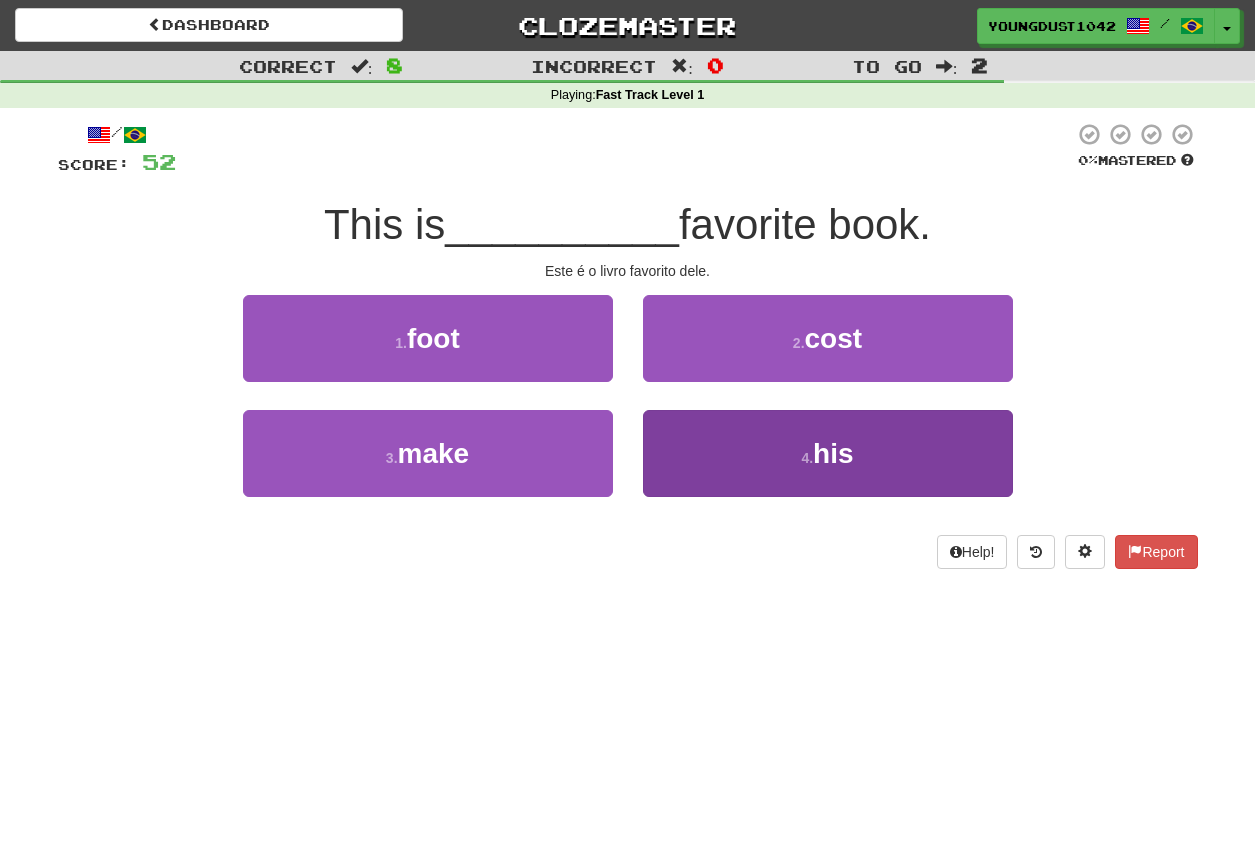 click on "4 .  his" at bounding box center (828, 453) 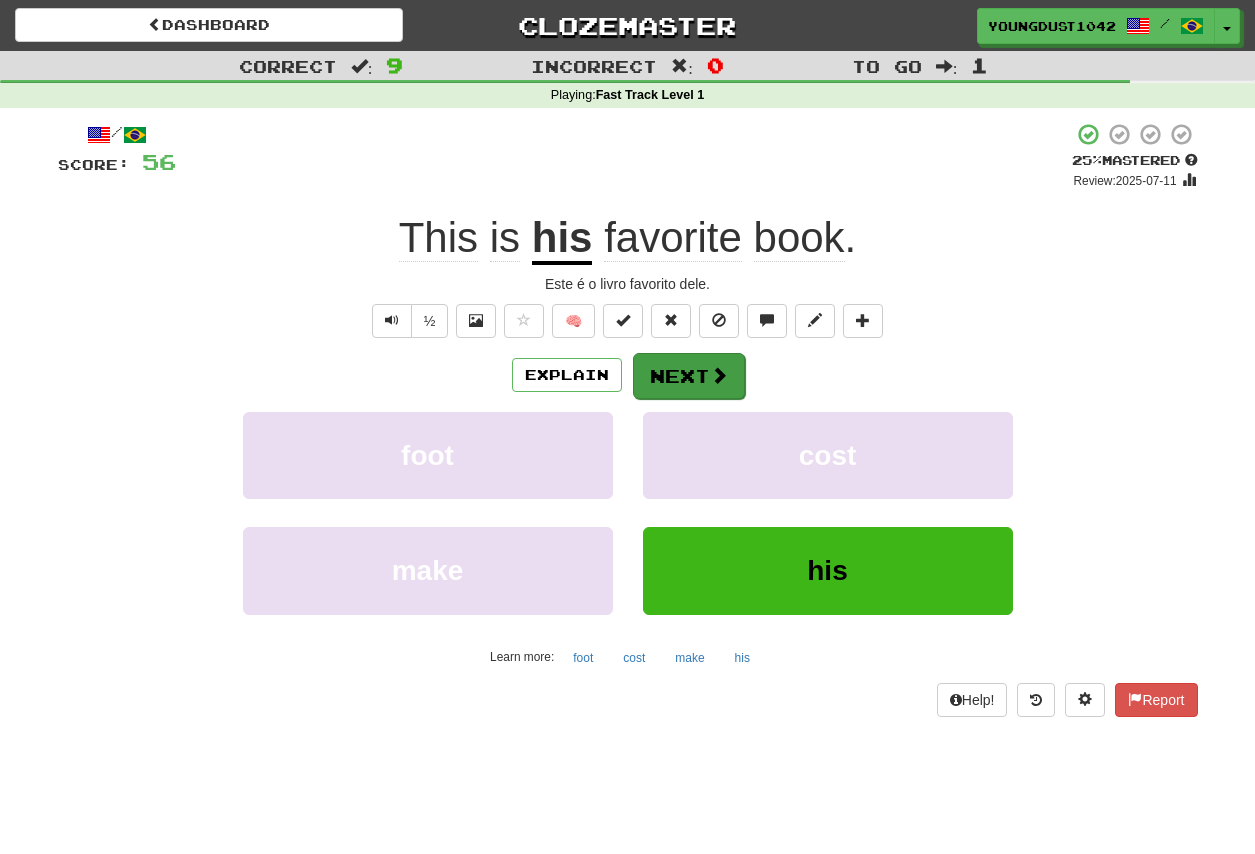 click on "Next" at bounding box center (689, 376) 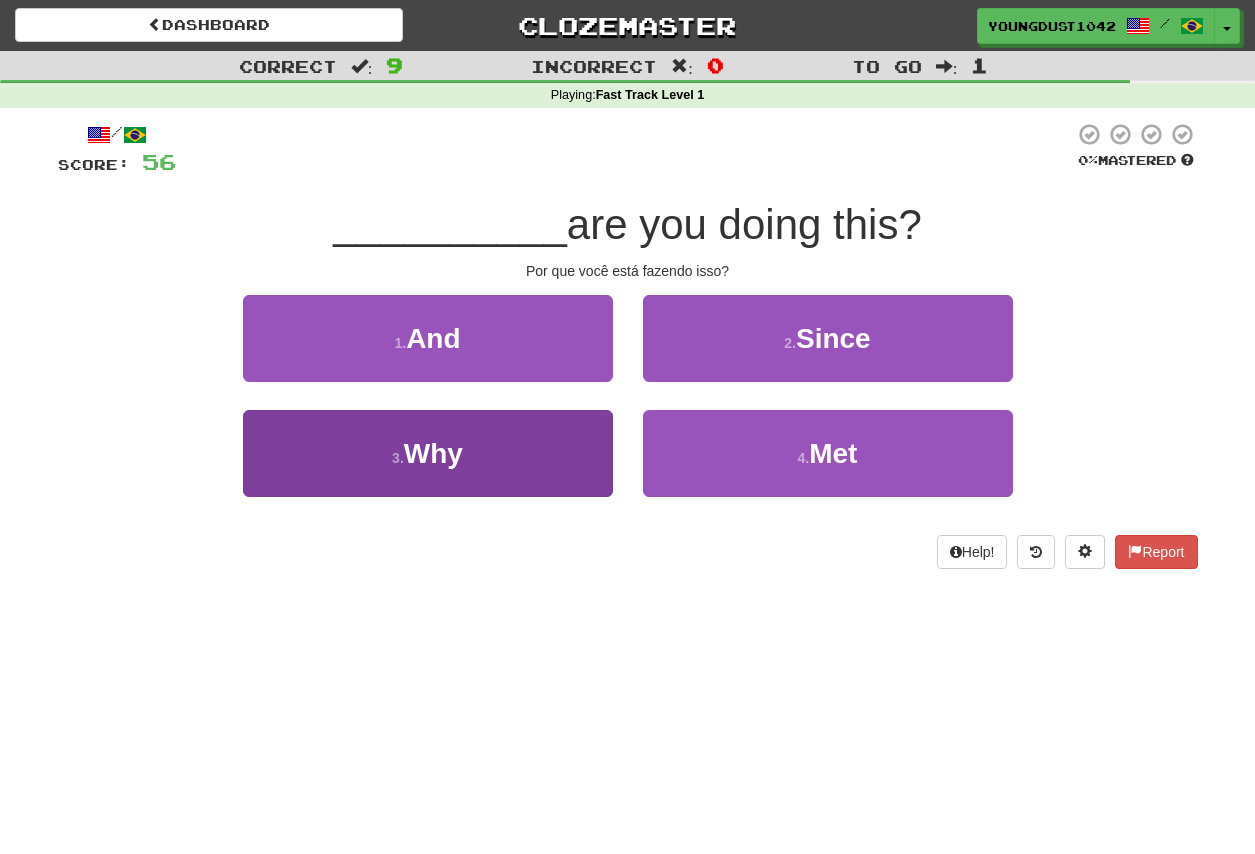click on "3 .  Why" at bounding box center [428, 453] 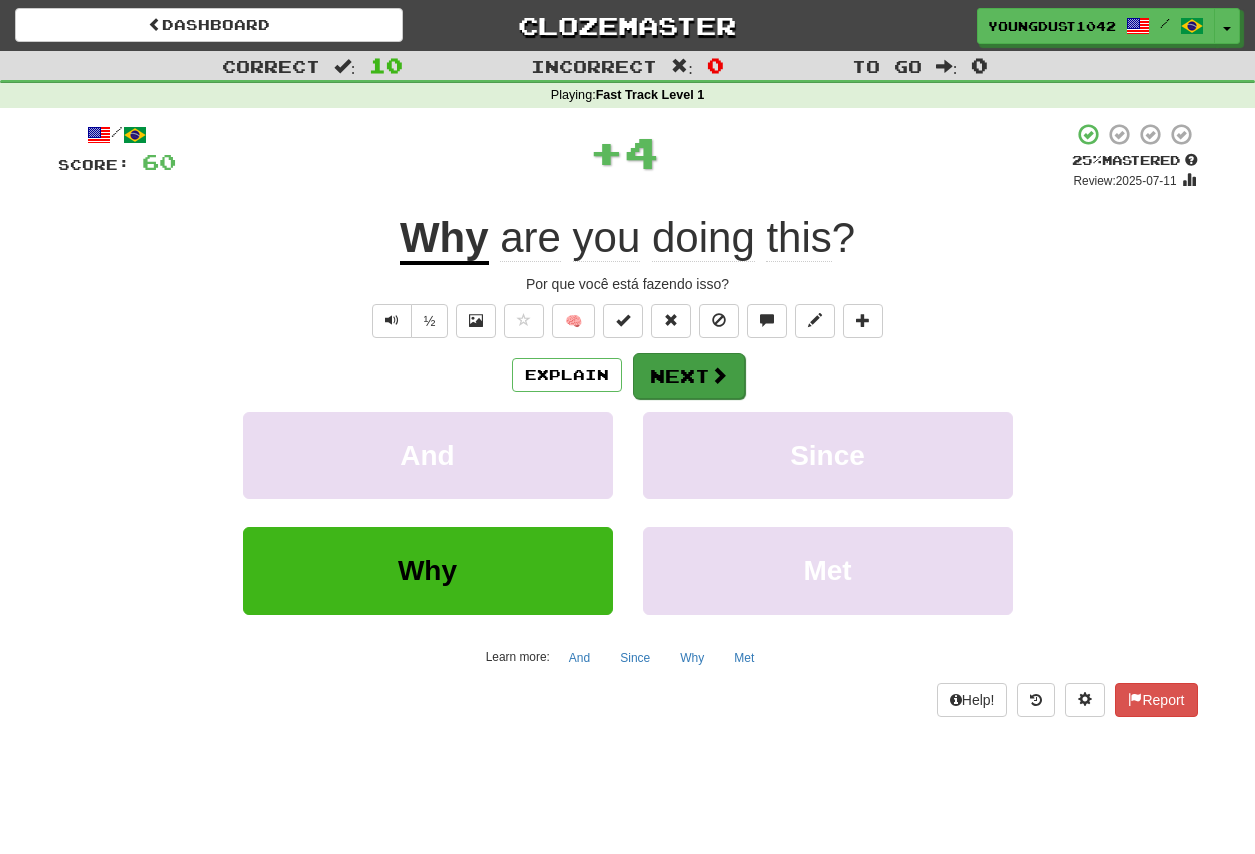 click on "Next" at bounding box center [689, 376] 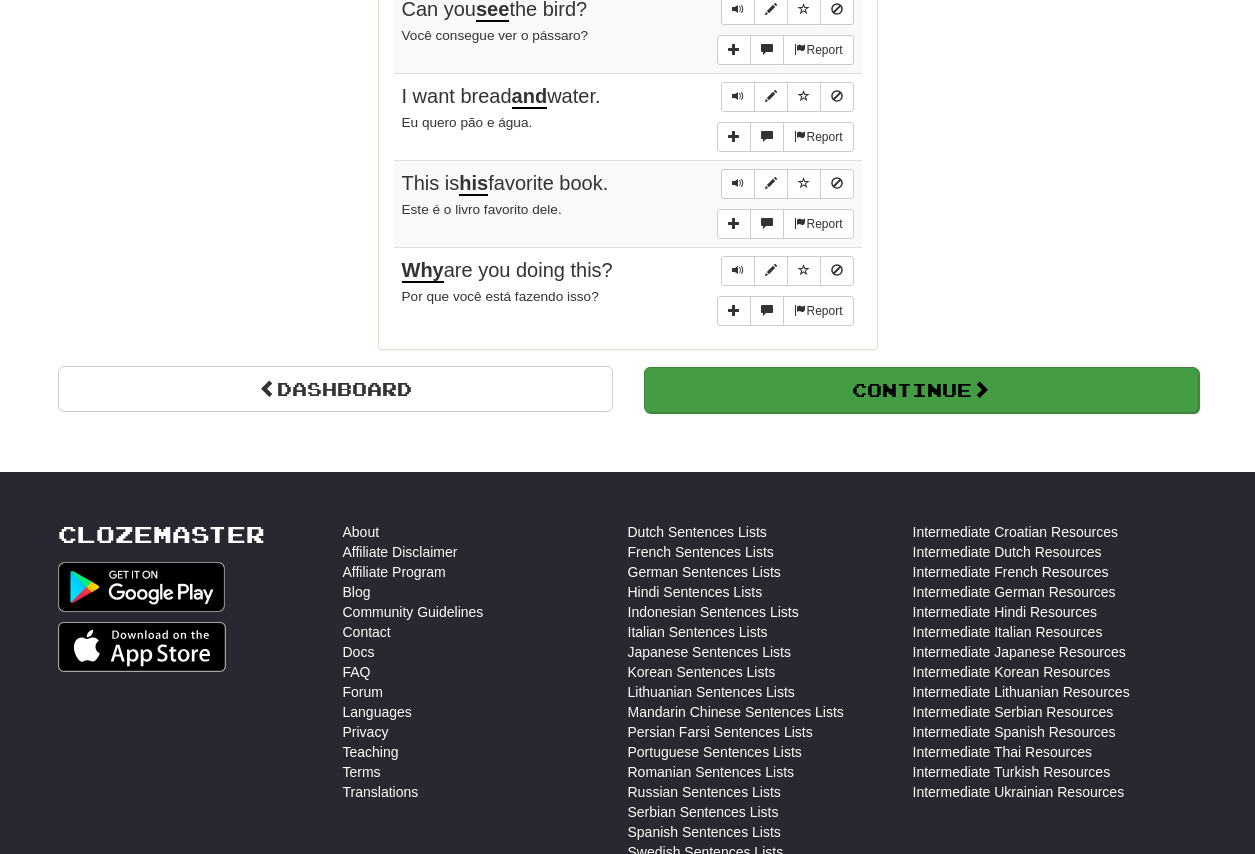 click on "Continue" at bounding box center [921, 390] 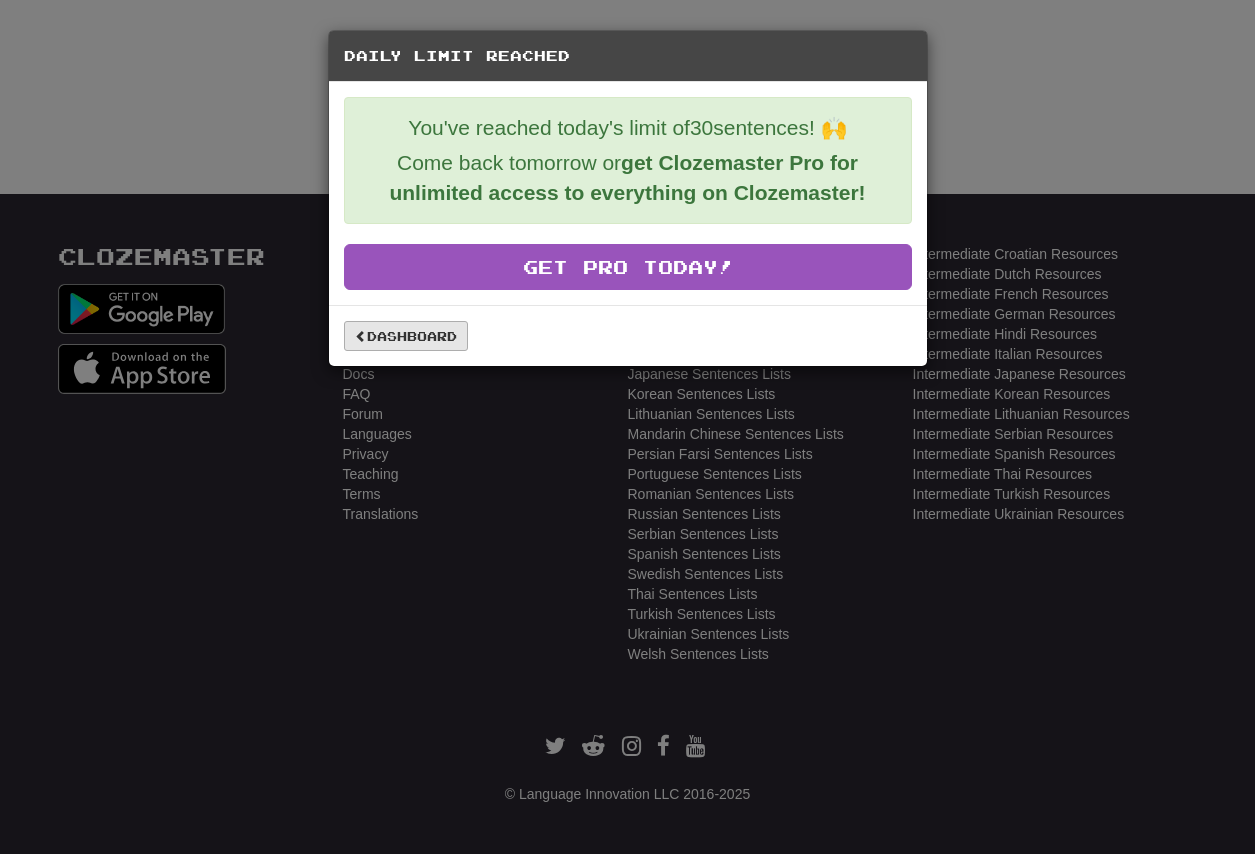 click on "Dashboard" at bounding box center (406, 336) 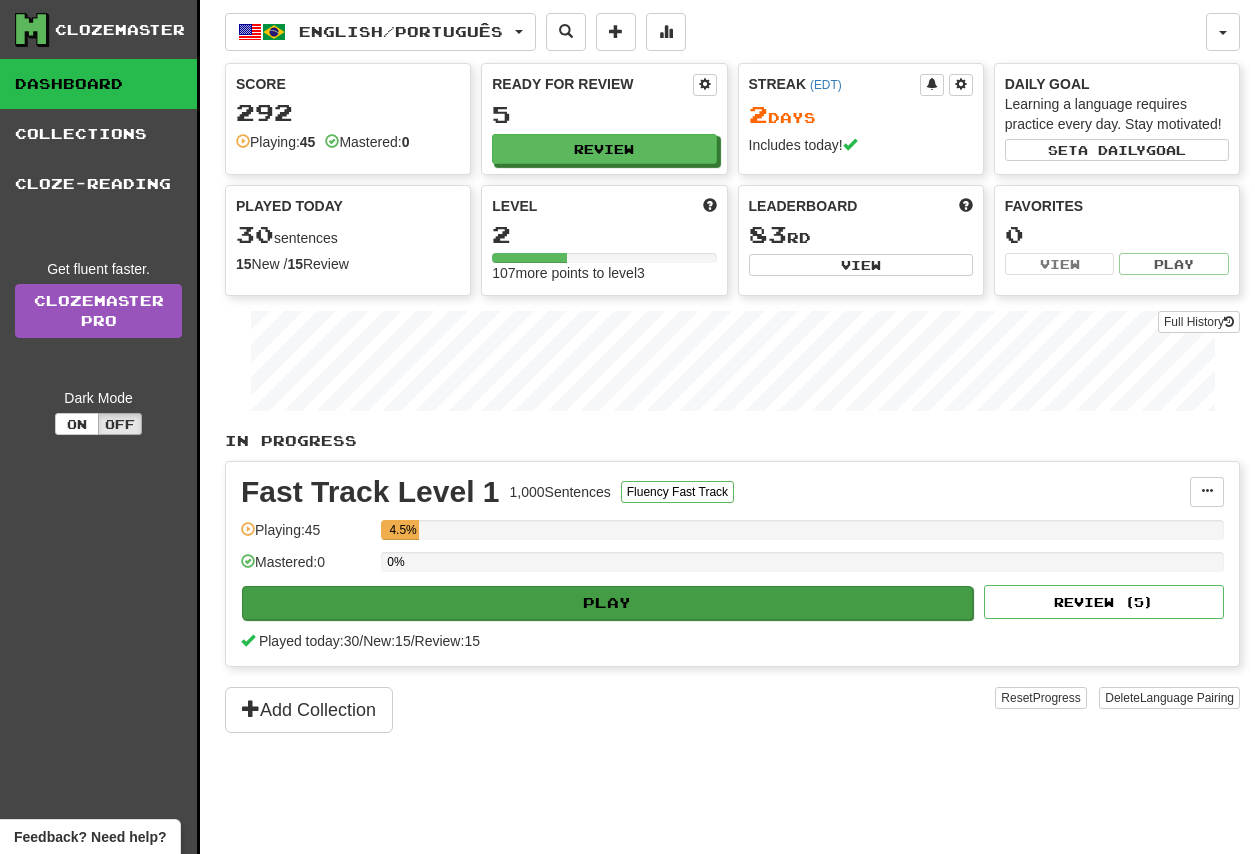 scroll, scrollTop: 0, scrollLeft: 0, axis: both 